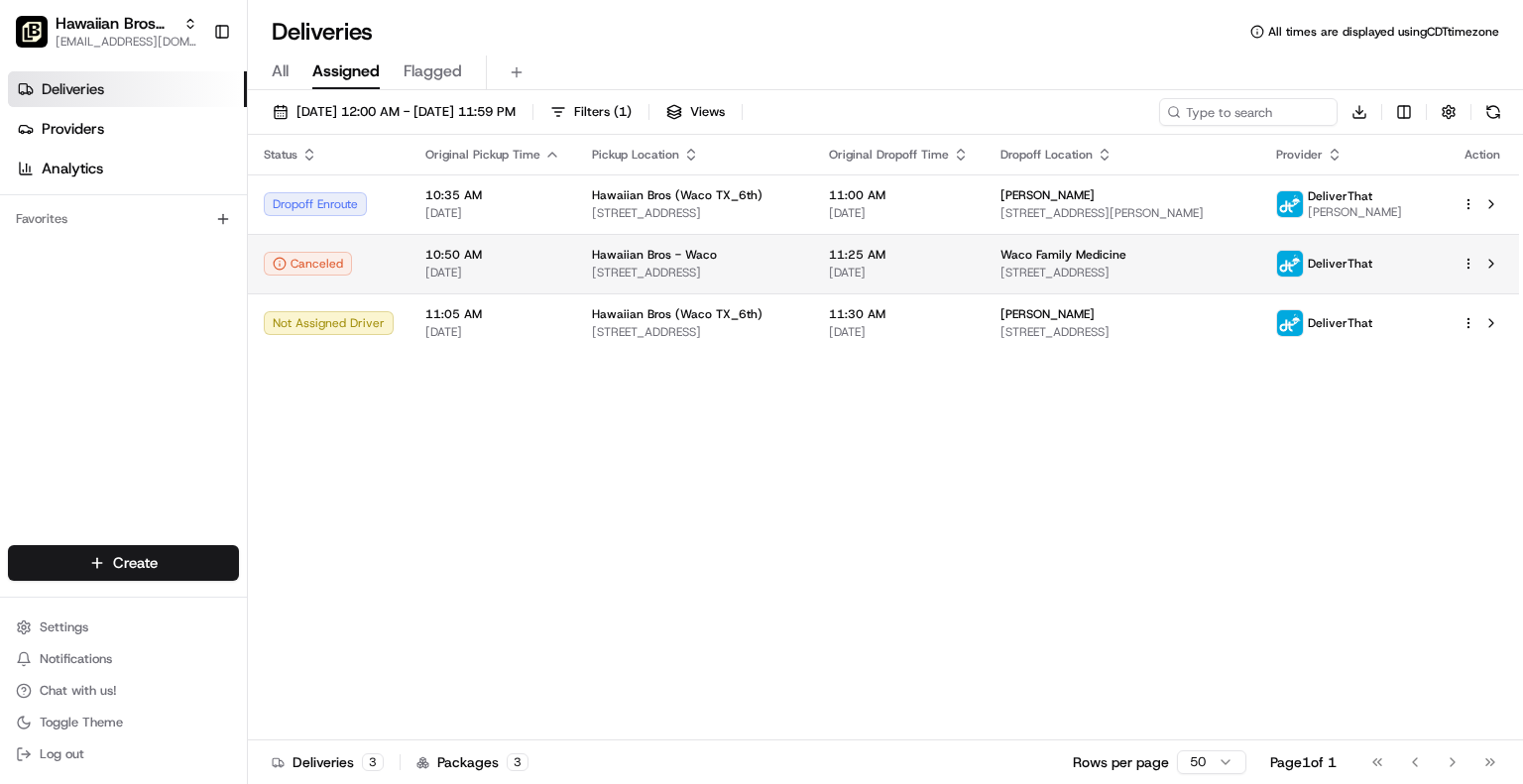 scroll, scrollTop: 0, scrollLeft: 0, axis: both 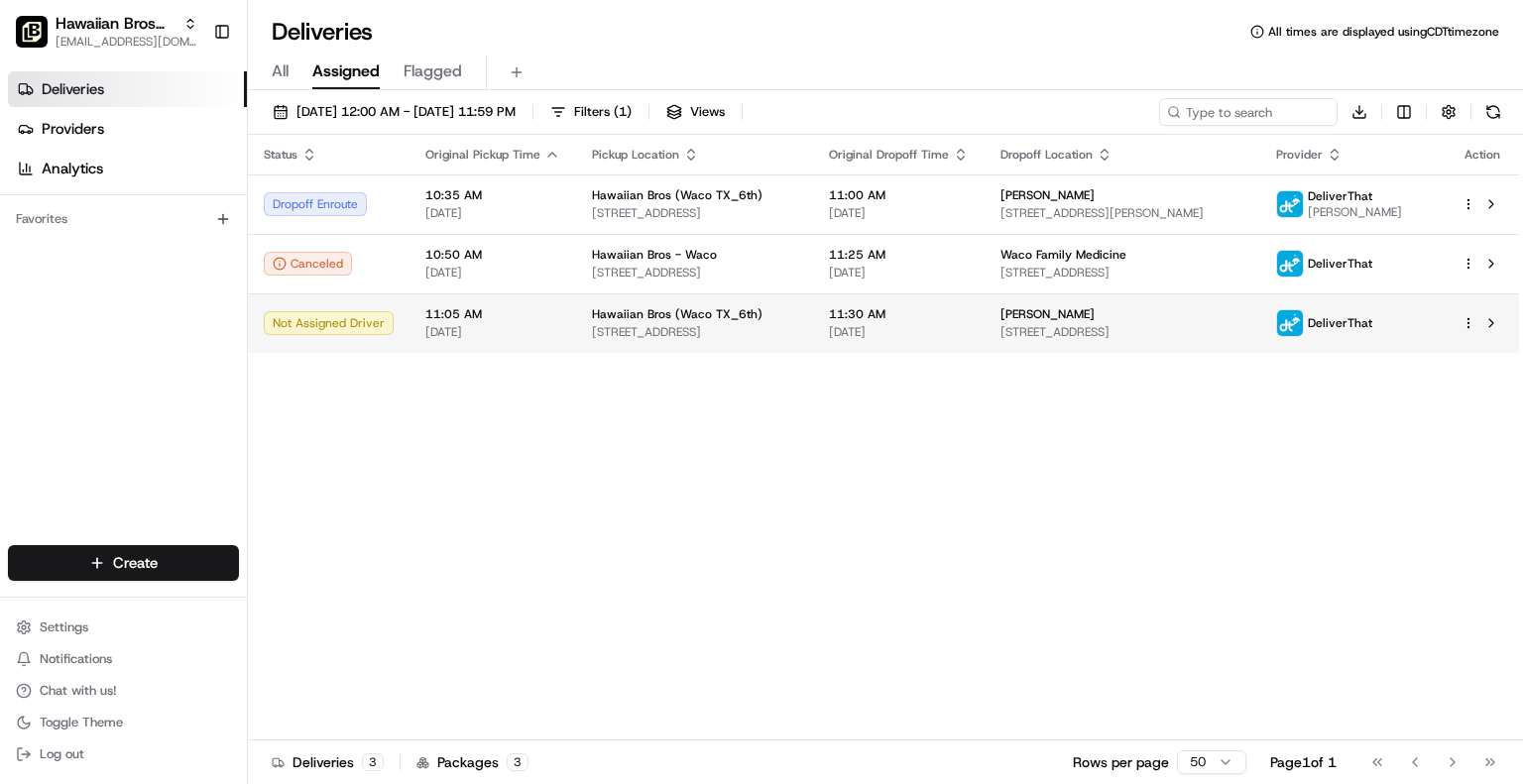 click on "Hawaiian Bros (Waco TX_6th) jbaxley@fr.hawaiianbros.com Toggle Sidebar Deliveries Providers Analytics Favorites Main Menu Members & Organization Organization Users Roles Preferences Customization Tracking Orchestration Automations Dispatch Strategy Locations Pickup Locations Dropoff Locations Billing Billing Refund Requests Integrations Notification Triggers Webhooks API Keys Request Logs Create Settings Notifications Chat with us! Toggle Theme Log out Deliveries All times are displayed using  CDT  timezone All Assigned Flagged 07/17/2025 12:00 AM - 07/17/2025 11:59 PM Filters ( 1 ) Views Download Status Original Pickup Time Pickup Location Original Dropoff Time Dropoff Location Provider Action Dropoff Enroute 10:35 AM 07/17/2025 Hawaiian Bros (Waco TX_6th) 825 S 6th St, Waco, TX 76706, USA 11:00 AM 07/17/2025 Kim  Conrad 1001 Hewitt Dr, Woodway, TX 76712, USA DeliverThat Michael Cotton Canceled 10:50 AM 07/17/2025 Hawaiian Bros  - Waco 825 S 6th St, Waco, TX 76706, USA 11:25 AM 07/17/2025 3 3" at bounding box center [762, 392] 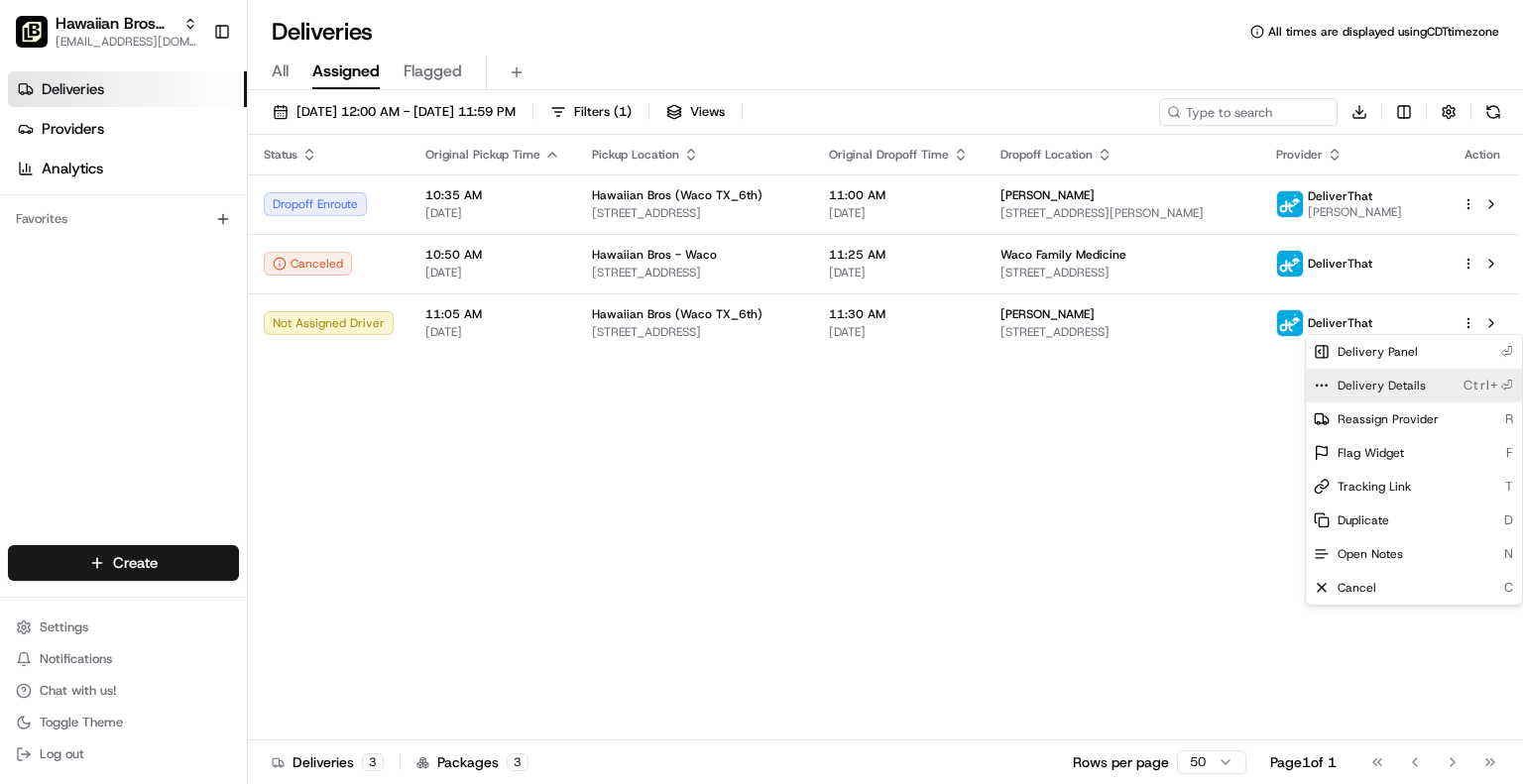 click on "Delivery Details" at bounding box center (1381, 386) 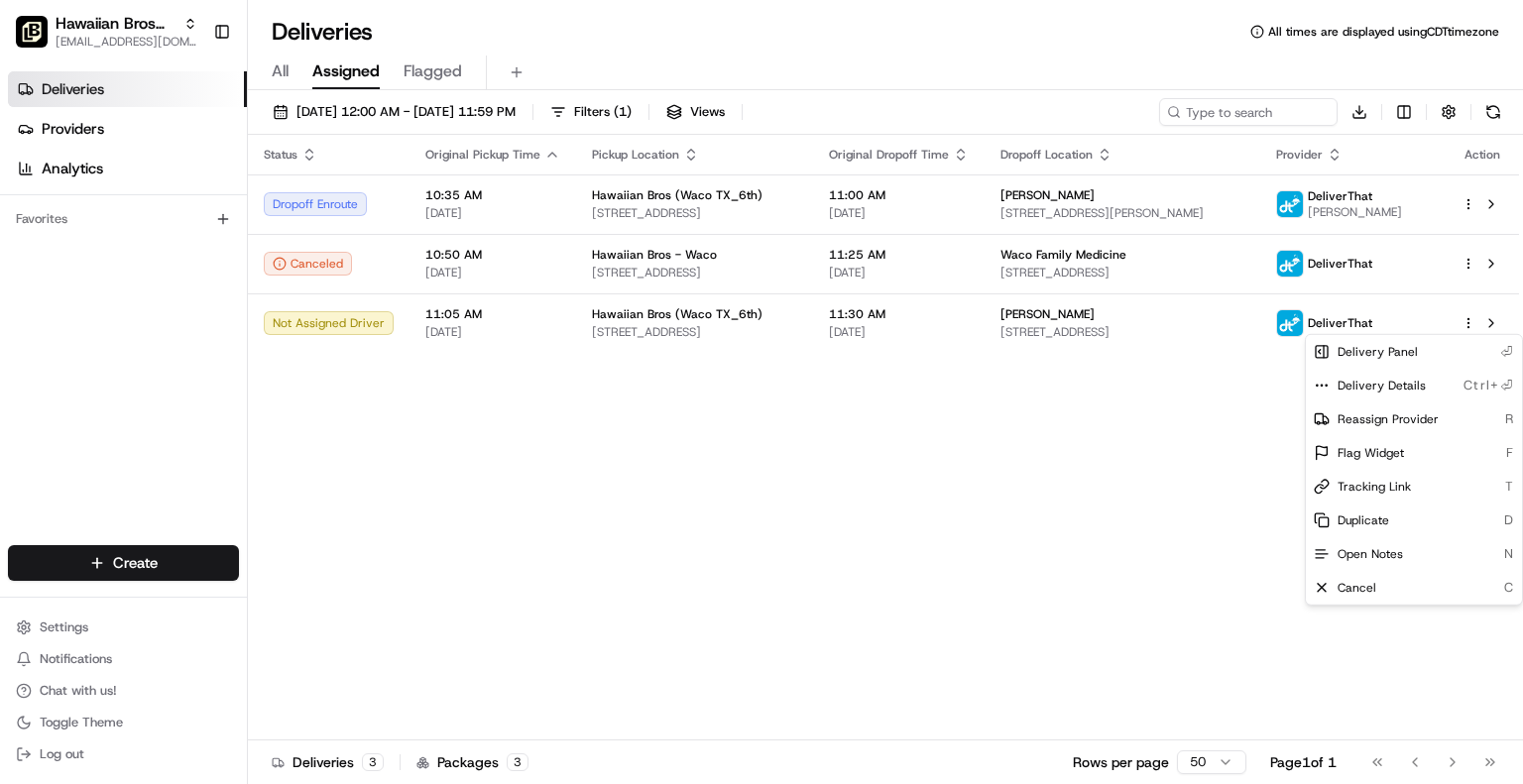 click on "Hawaiian Bros (Waco TX_6th) jbaxley@fr.hawaiianbros.com Toggle Sidebar Deliveries Providers Analytics Favorites Main Menu Members & Organization Organization Users Roles Preferences Customization Tracking Orchestration Automations Dispatch Strategy Locations Pickup Locations Dropoff Locations Billing Billing Refund Requests Integrations Notification Triggers Webhooks API Keys Request Logs Create Settings Notifications Chat with us! Toggle Theme Log out Deliveries All times are displayed using  CDT  timezone All Assigned Flagged 07/17/2025 12:00 AM - 07/17/2025 11:59 PM Filters ( 1 ) Views Download Status Original Pickup Time Pickup Location Original Dropoff Time Dropoff Location Provider Action Dropoff Enroute 10:35 AM 07/17/2025 Hawaiian Bros (Waco TX_6th) 825 S 6th St, Waco, TX 76706, USA 11:00 AM 07/17/2025 Kim  Conrad 1001 Hewitt Dr, Woodway, TX 76712, USA DeliverThat Michael Cotton Canceled 10:50 AM 07/17/2025 Hawaiian Bros  - Waco 825 S 6th St, Waco, TX 76706, USA 11:25 AM 07/17/2025 3 3" at bounding box center [762, 392] 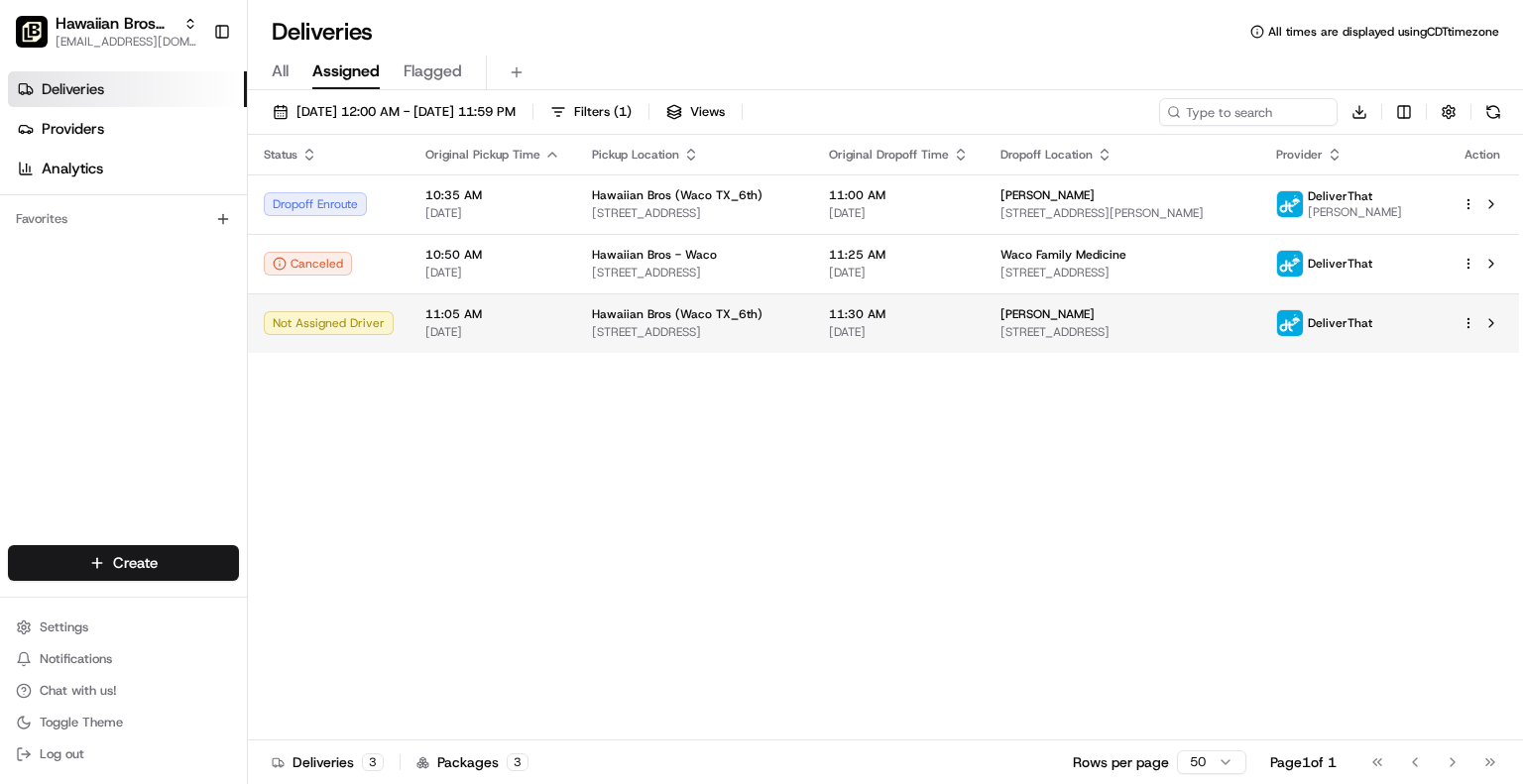 click at bounding box center (1482, 323) 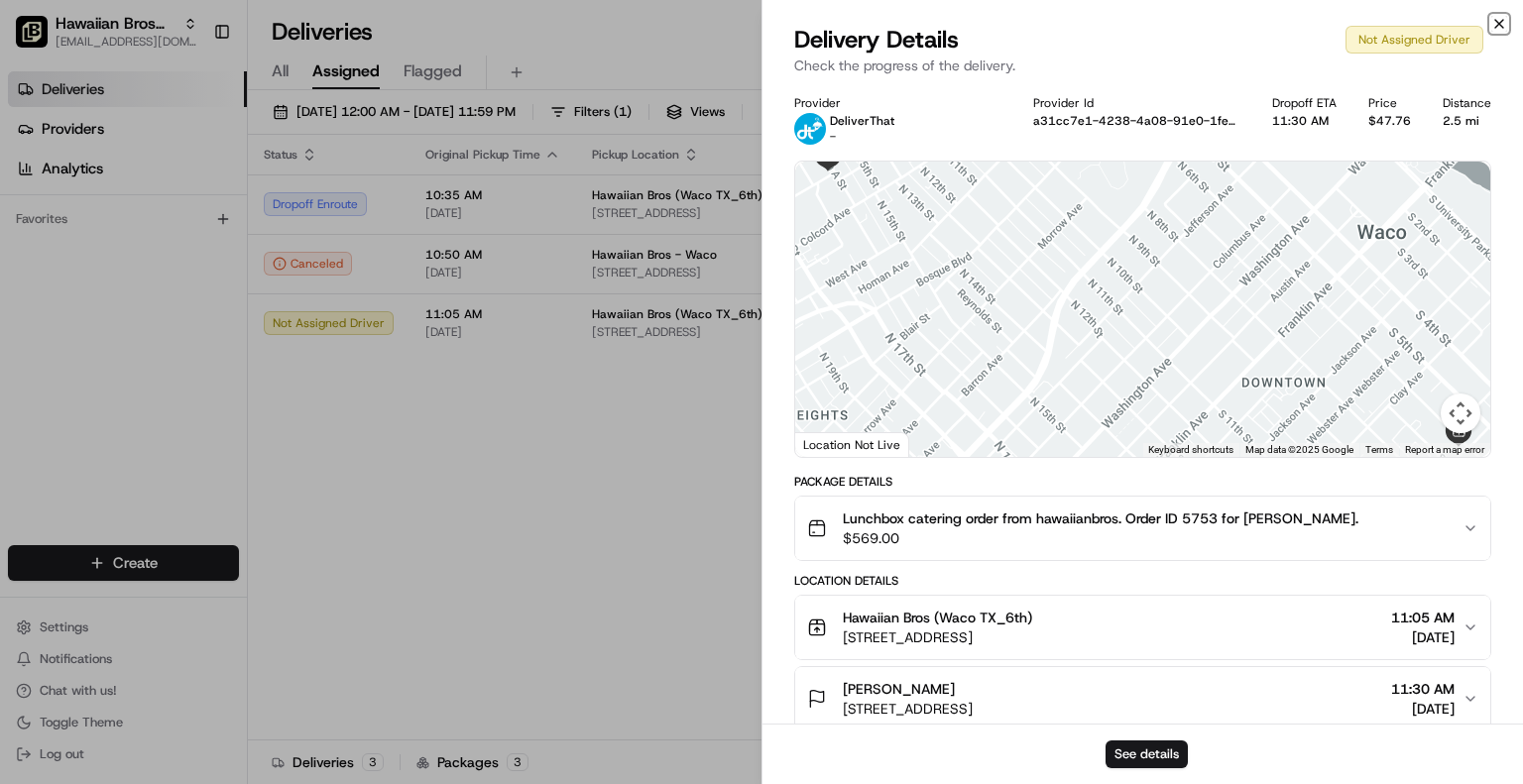 click 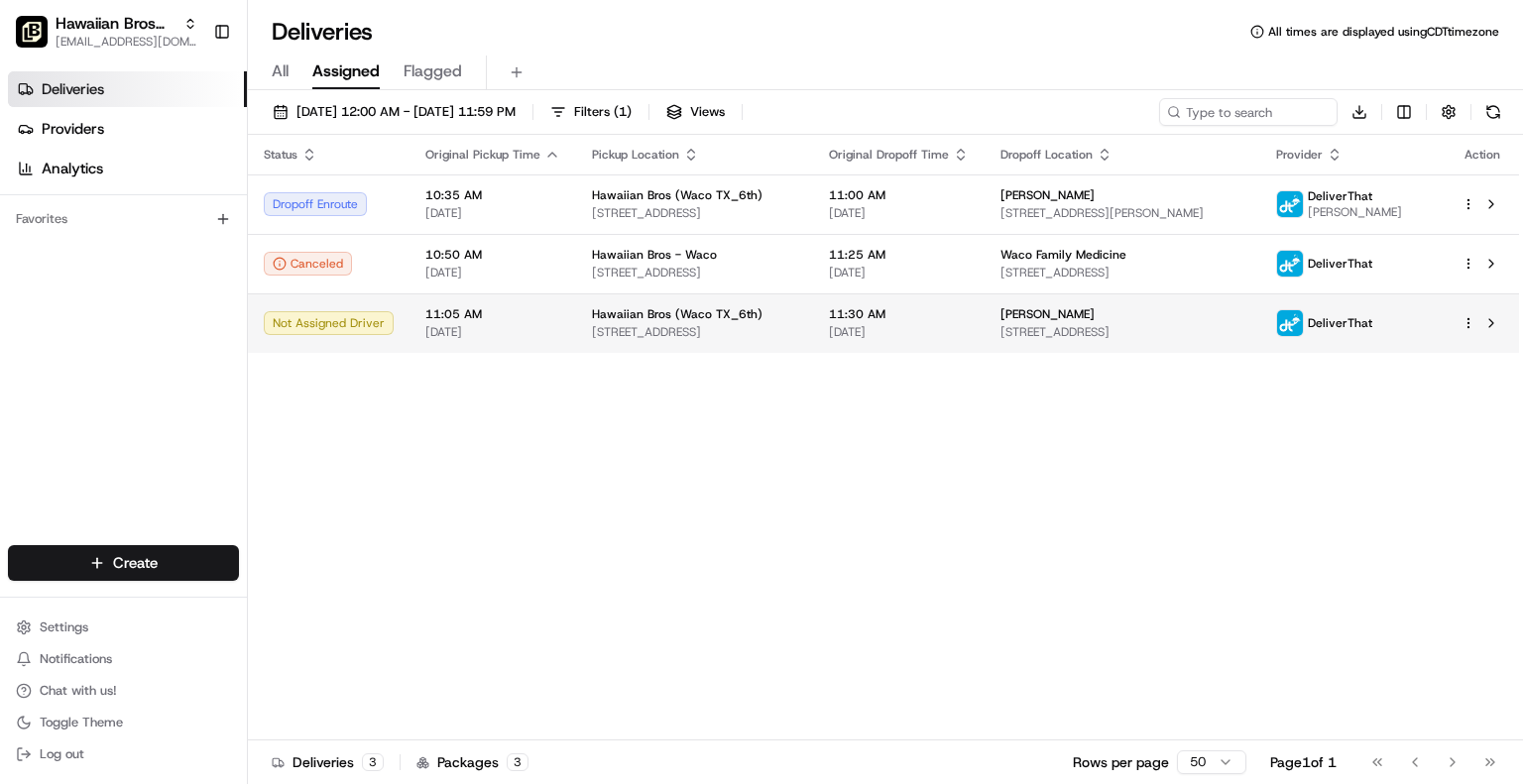 click on "Hawaiian Bros (Waco TX_6th) jbaxley@fr.hawaiianbros.com Toggle Sidebar Deliveries Providers Analytics Favorites Main Menu Members & Organization Organization Users Roles Preferences Customization Tracking Orchestration Automations Dispatch Strategy Locations Pickup Locations Dropoff Locations Billing Billing Refund Requests Integrations Notification Triggers Webhooks API Keys Request Logs Create Settings Notifications Chat with us! Toggle Theme Log out Deliveries All times are displayed using  CDT  timezone All Assigned Flagged 07/17/2025 12:00 AM - 07/17/2025 11:59 PM Filters ( 1 ) Views Download Status Original Pickup Time Pickup Location Original Dropoff Time Dropoff Location Provider Action Dropoff Enroute 10:35 AM 07/17/2025 Hawaiian Bros (Waco TX_6th) 825 S 6th St, Waco, TX 76706, USA 11:00 AM 07/17/2025 Kim  Conrad 1001 Hewitt Dr, Woodway, TX 76712, USA DeliverThat Michael Cotton Canceled 10:50 AM 07/17/2025 Hawaiian Bros  - Waco 825 S 6th St, Waco, TX 76706, USA 11:25 AM 07/17/2025 3 3" at bounding box center (762, 392) 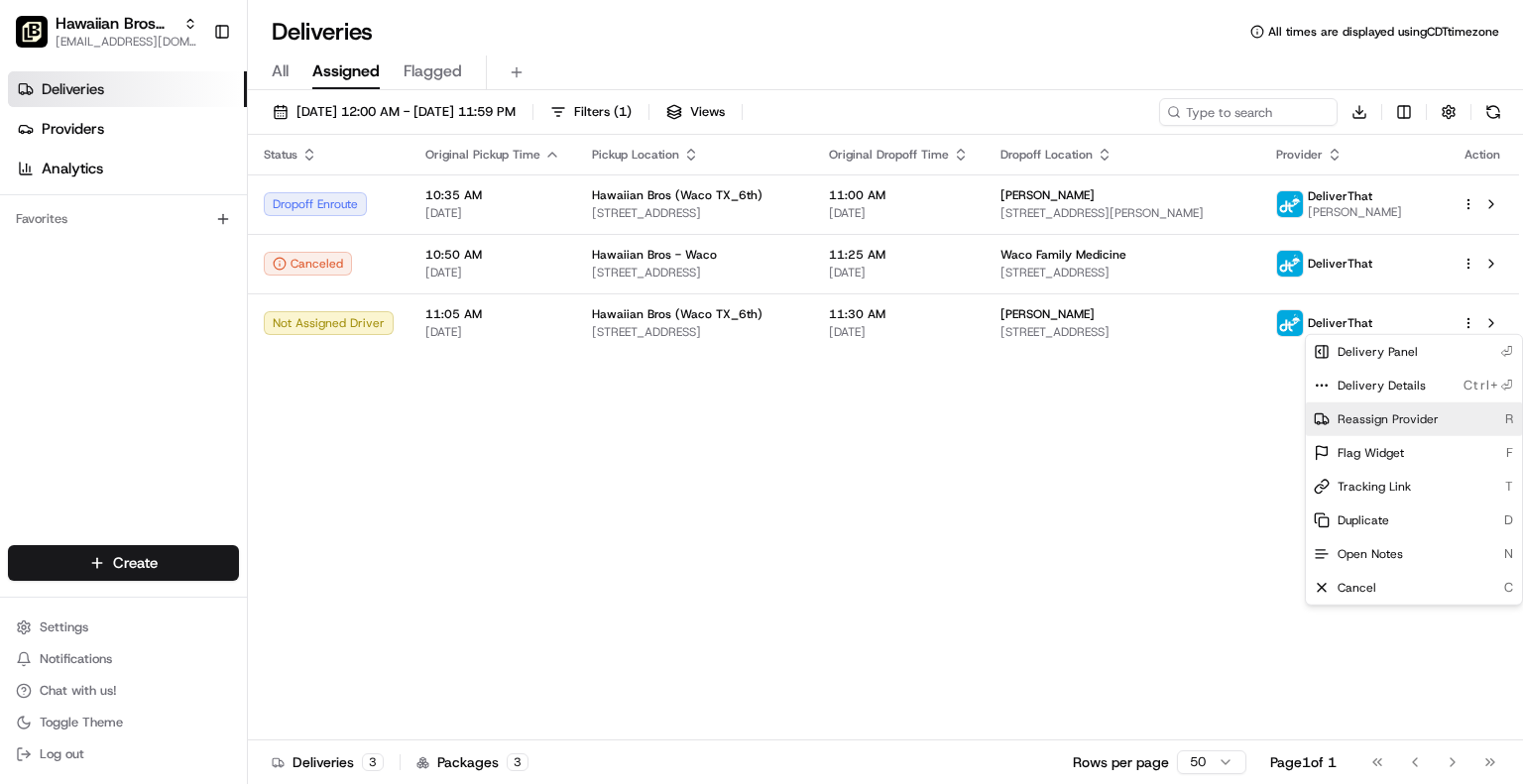 click on "Reassign Provider" at bounding box center (1388, 419) 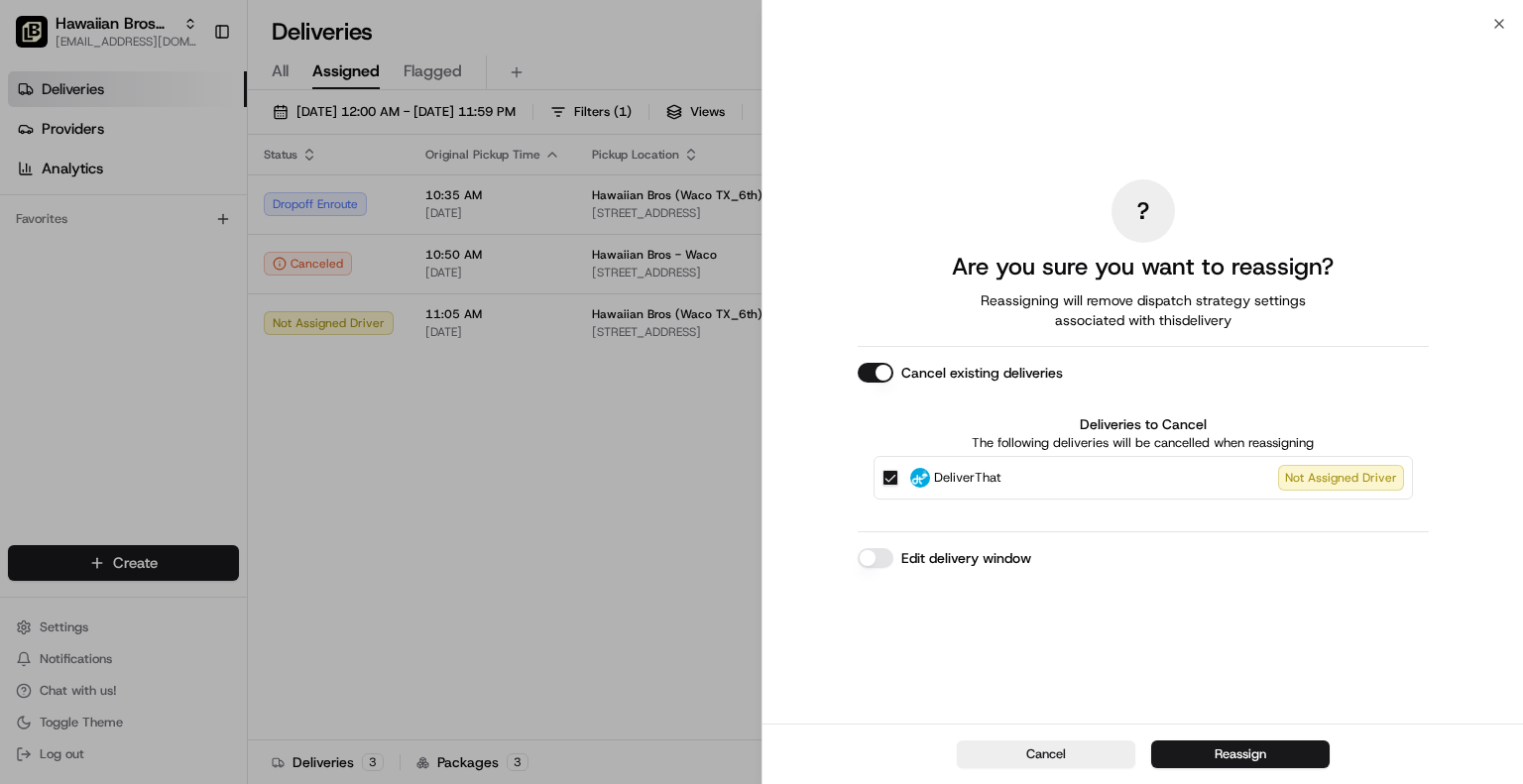 click on "? Are you sure you want to reassign? Reassigning will remove dispatch strategy settings associated with this  delivery Cancel existing deliveries Deliveries to Cancel The following deliveries will be cancelled when reassigning DeliverThat Not Assigned Driver Edit delivery window" at bounding box center (1142, 374) 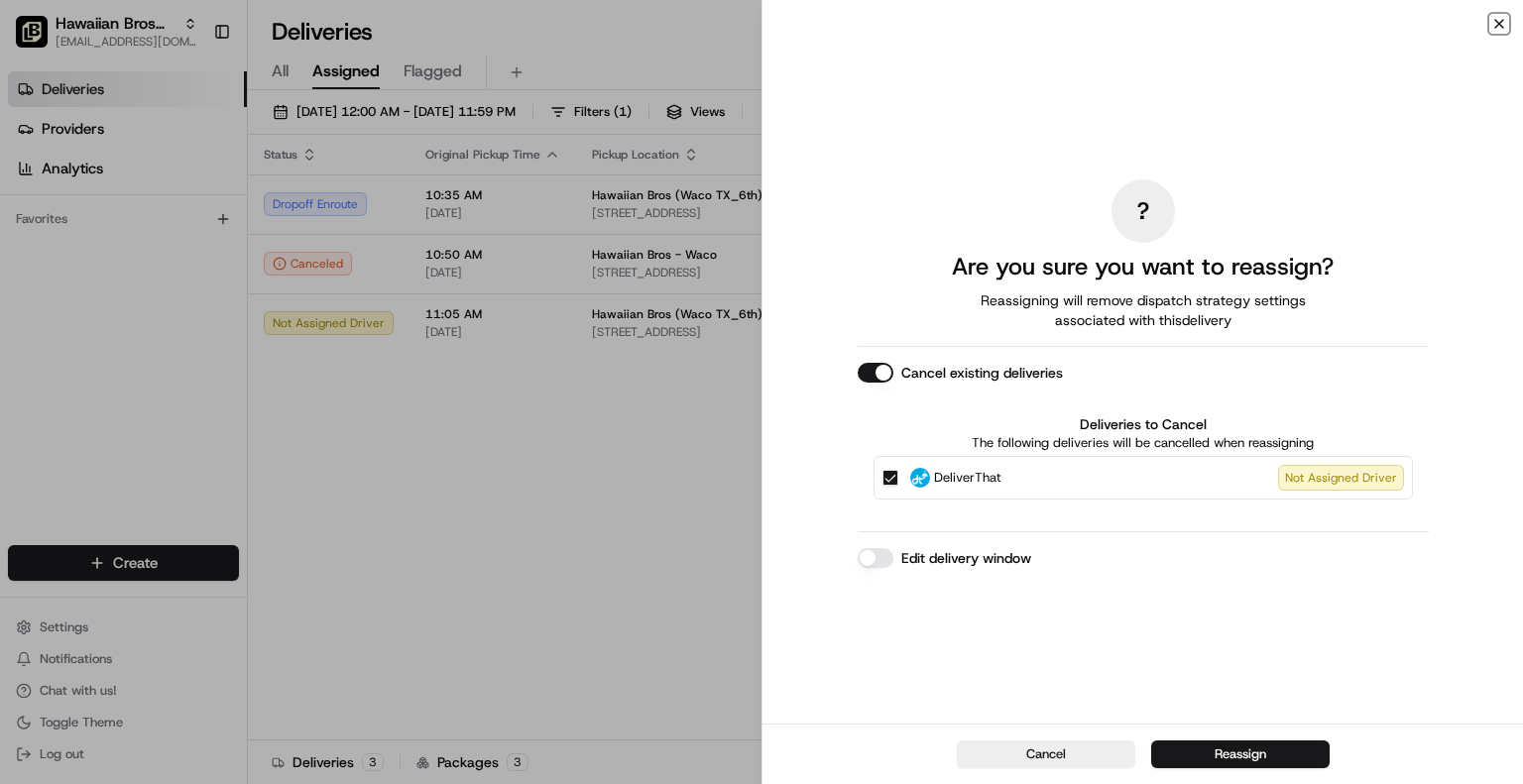 click 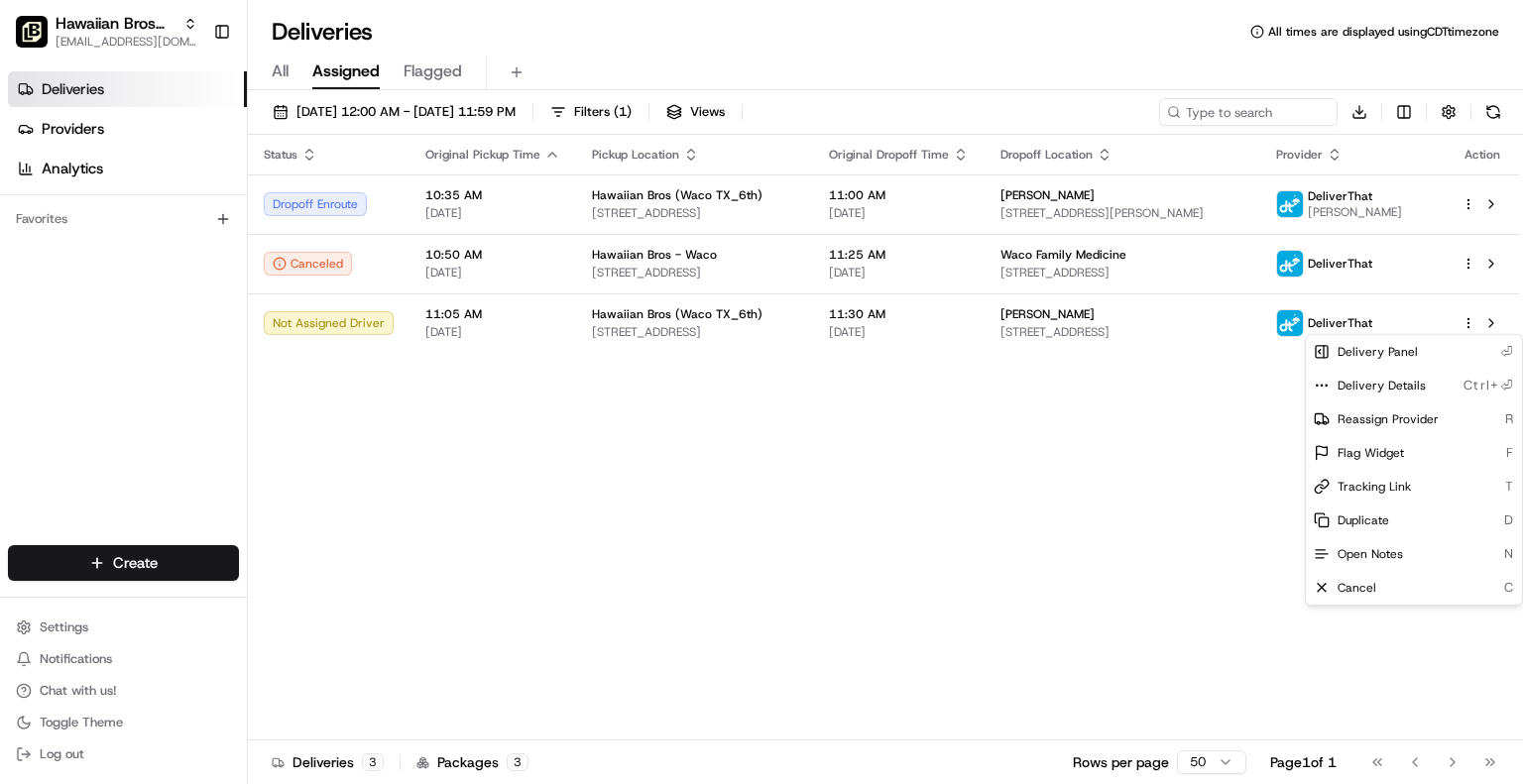 click on "Status Original Pickup Time Pickup Location Original Dropoff Time Dropoff Location Provider Action Dropoff Enroute 10:35 AM 07/17/2025 Hawaiian Bros (Waco TX_6th) 825 S 6th St, Waco, TX 76706, USA 11:00 AM 07/17/2025 Kim  Conrad 1001 Hewitt Dr, Woodway, TX 76712, USA DeliverThat Michael Cotton Canceled 10:50 AM 07/17/2025 Hawaiian Bros  - Waco 825 S 6th St, Waco, TX 76706, USA 11:25 AM 07/17/2025 Waco Family Medicine 1600 Providence Dr, Waco, TX 76707, USA DeliverThat Not Assigned Driver 11:05 AM 07/17/2025 Hawaiian Bros (Waco TX_6th) 825 S 6th St, Waco, TX 76706, USA 11:30 AM 07/17/2025 Cindy Fernandez 1600 Providence Dr, Waco, TX 76707, USA DeliverThat" at bounding box center [883, 437] 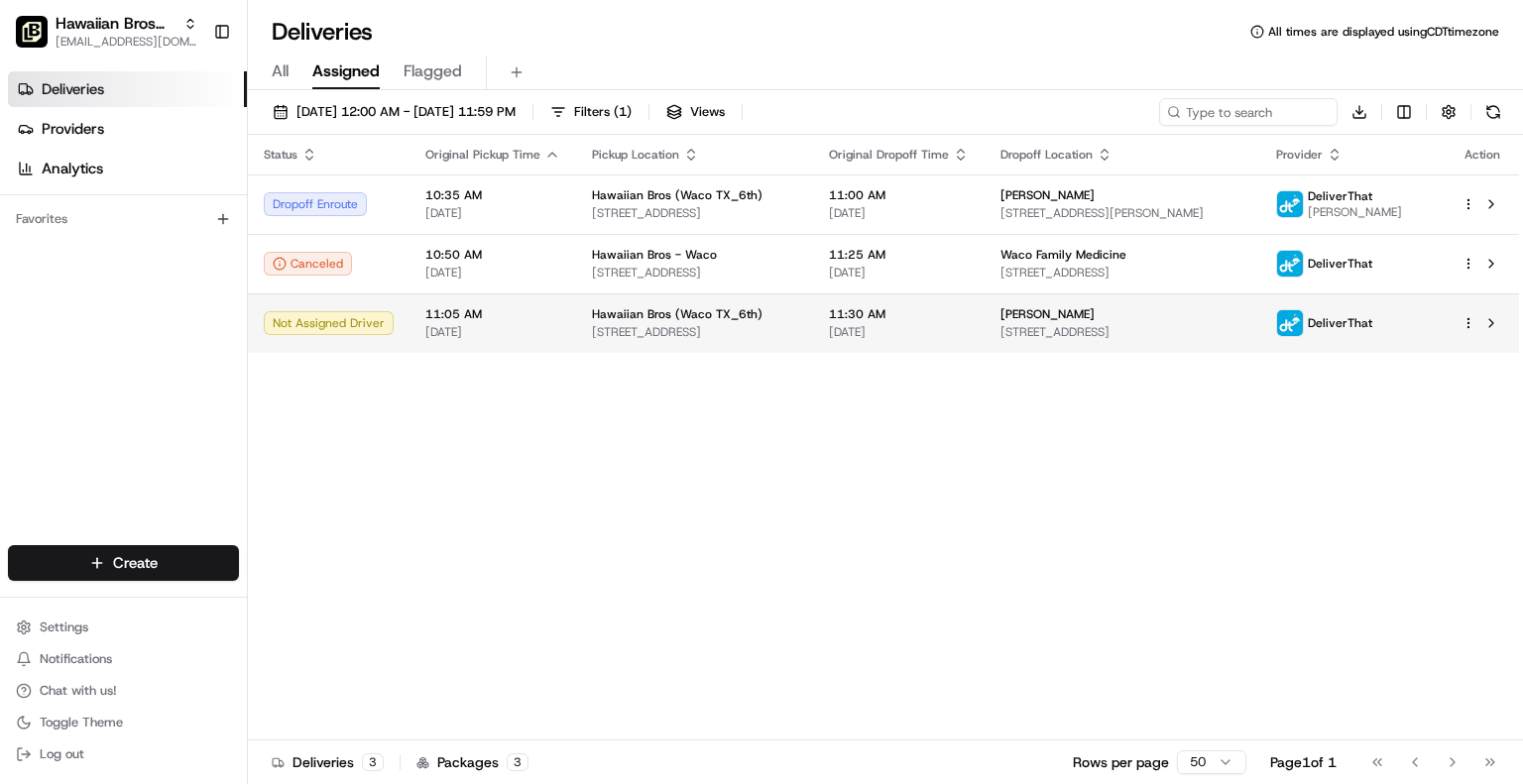 click on "Hawaiian Bros (Waco TX_6th) jbaxley@fr.hawaiianbros.com Toggle Sidebar Deliveries Providers Analytics Favorites Main Menu Members & Organization Organization Users Roles Preferences Customization Tracking Orchestration Automations Dispatch Strategy Locations Pickup Locations Dropoff Locations Billing Billing Refund Requests Integrations Notification Triggers Webhooks API Keys Request Logs Create Settings Notifications Chat with us! Toggle Theme Log out Deliveries All times are displayed using  CDT  timezone All Assigned Flagged 07/17/2025 12:00 AM - 07/17/2025 11:59 PM Filters ( 1 ) Views Download Status Original Pickup Time Pickup Location Original Dropoff Time Dropoff Location Provider Action Dropoff Enroute 10:35 AM 07/17/2025 Hawaiian Bros (Waco TX_6th) 825 S 6th St, Waco, TX 76706, USA 11:00 AM 07/17/2025 Kim  Conrad 1001 Hewitt Dr, Woodway, TX 76712, USA DeliverThat Michael Cotton Canceled 10:50 AM 07/17/2025 Hawaiian Bros  - Waco 825 S 6th St, Waco, TX 76706, USA 11:25 AM 07/17/2025 3 3" at bounding box center [762, 392] 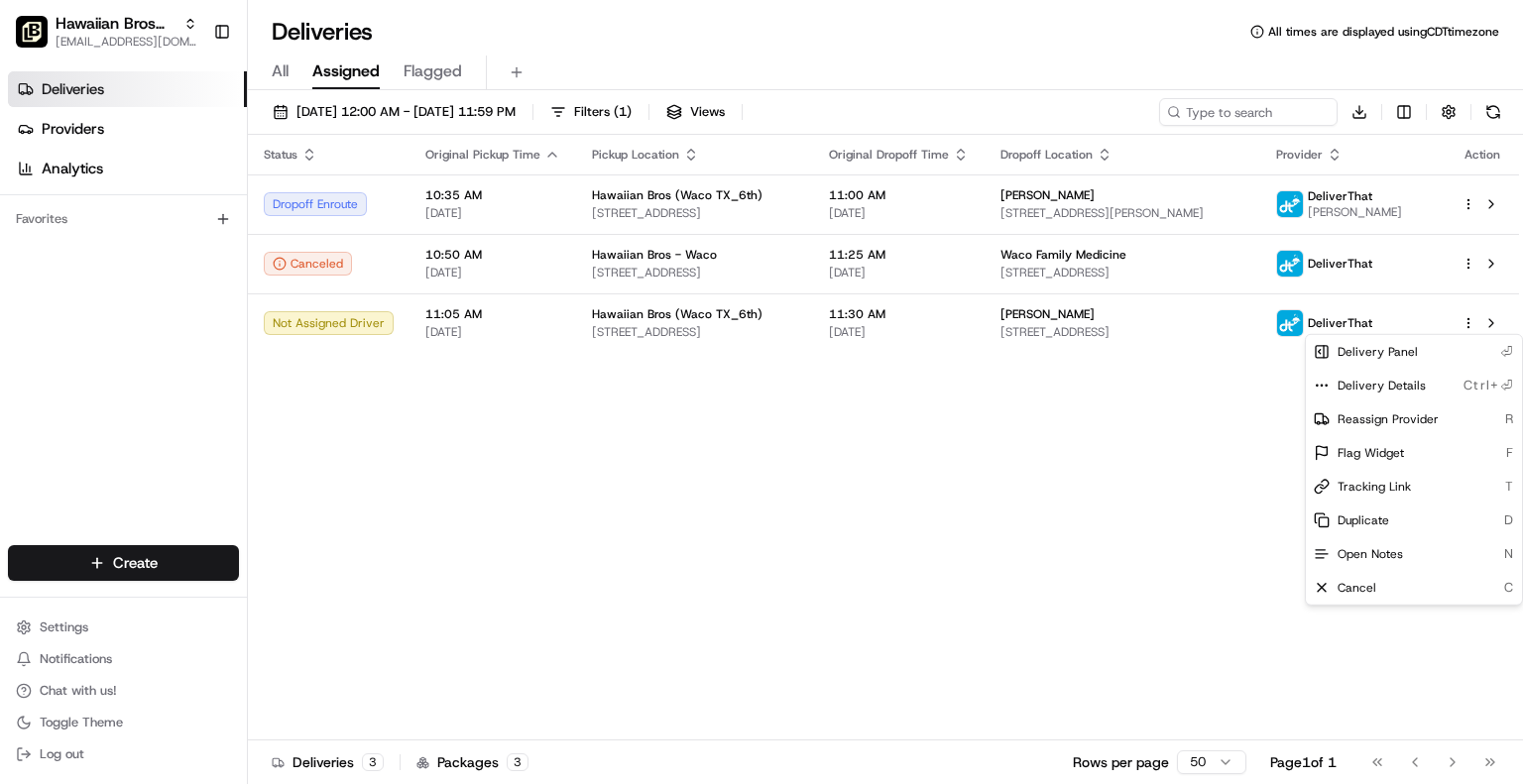 click on "Hawaiian Bros (Waco TX_6th) jbaxley@fr.hawaiianbros.com Toggle Sidebar Deliveries Providers Analytics Favorites Main Menu Members & Organization Organization Users Roles Preferences Customization Tracking Orchestration Automations Dispatch Strategy Locations Pickup Locations Dropoff Locations Billing Billing Refund Requests Integrations Notification Triggers Webhooks API Keys Request Logs Create Settings Notifications Chat with us! Toggle Theme Log out Deliveries All times are displayed using  CDT  timezone All Assigned Flagged 07/17/2025 12:00 AM - 07/17/2025 11:59 PM Filters ( 1 ) Views Download Status Original Pickup Time Pickup Location Original Dropoff Time Dropoff Location Provider Action Dropoff Enroute 10:35 AM 07/17/2025 Hawaiian Bros (Waco TX_6th) 825 S 6th St, Waco, TX 76706, USA 11:00 AM 07/17/2025 Kim  Conrad 1001 Hewitt Dr, Woodway, TX 76712, USA DeliverThat Michael Cotton Canceled 10:50 AM 07/17/2025 Hawaiian Bros  - Waco 825 S 6th St, Waco, TX 76706, USA 11:25 AM 07/17/2025 3 3" at bounding box center (762, 392) 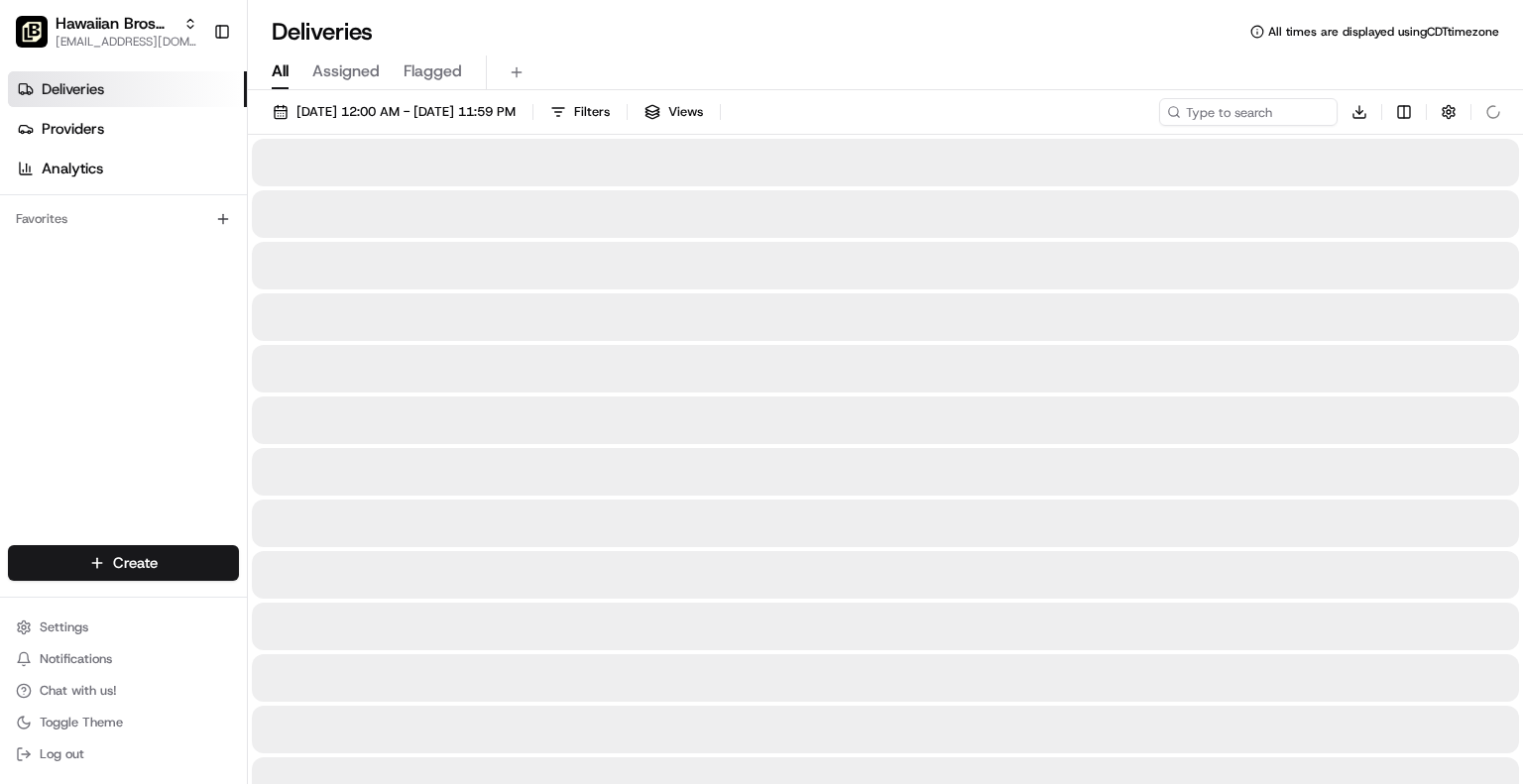 click on "All" at bounding box center (280, 71) 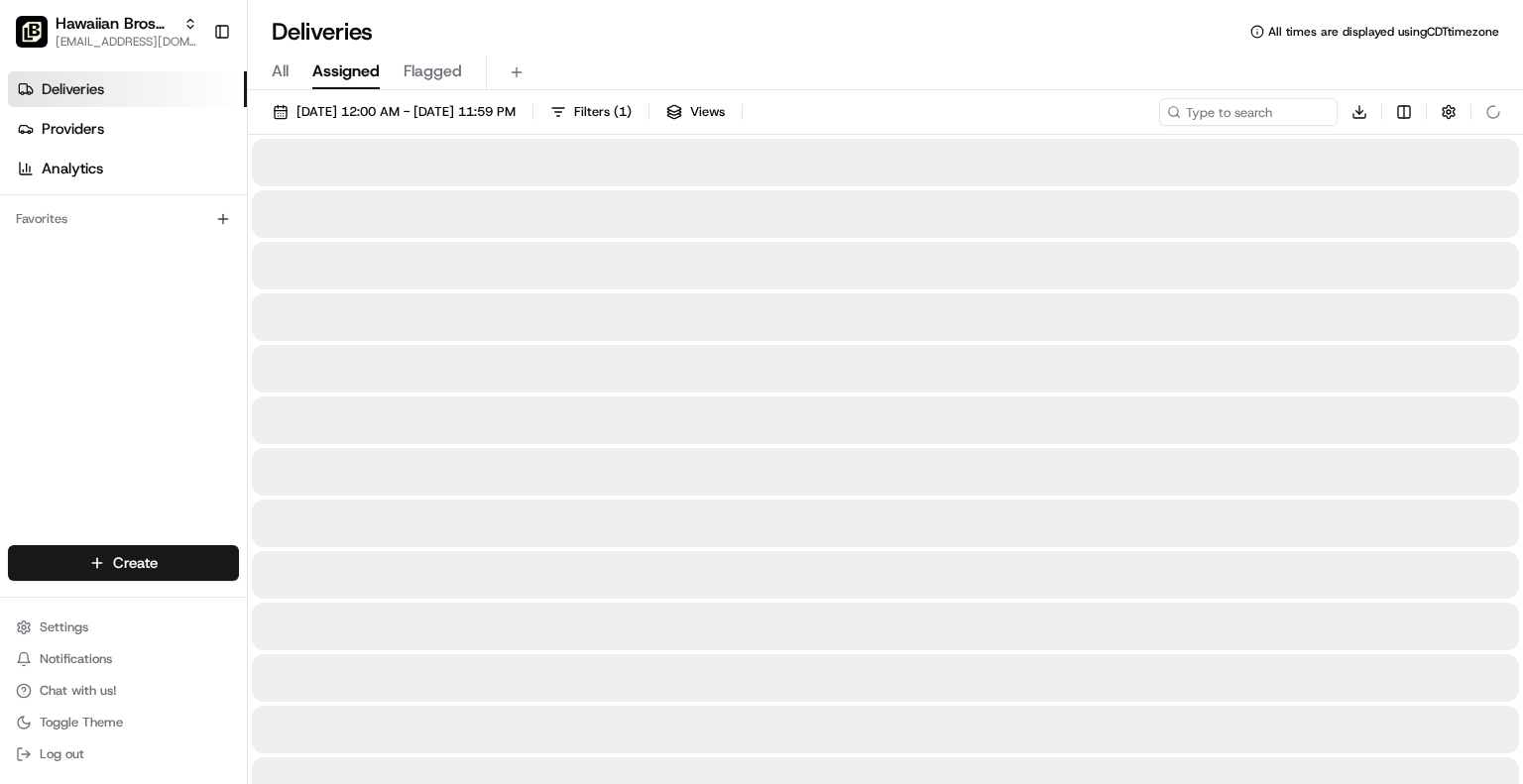 click on "Assigned" at bounding box center (346, 71) 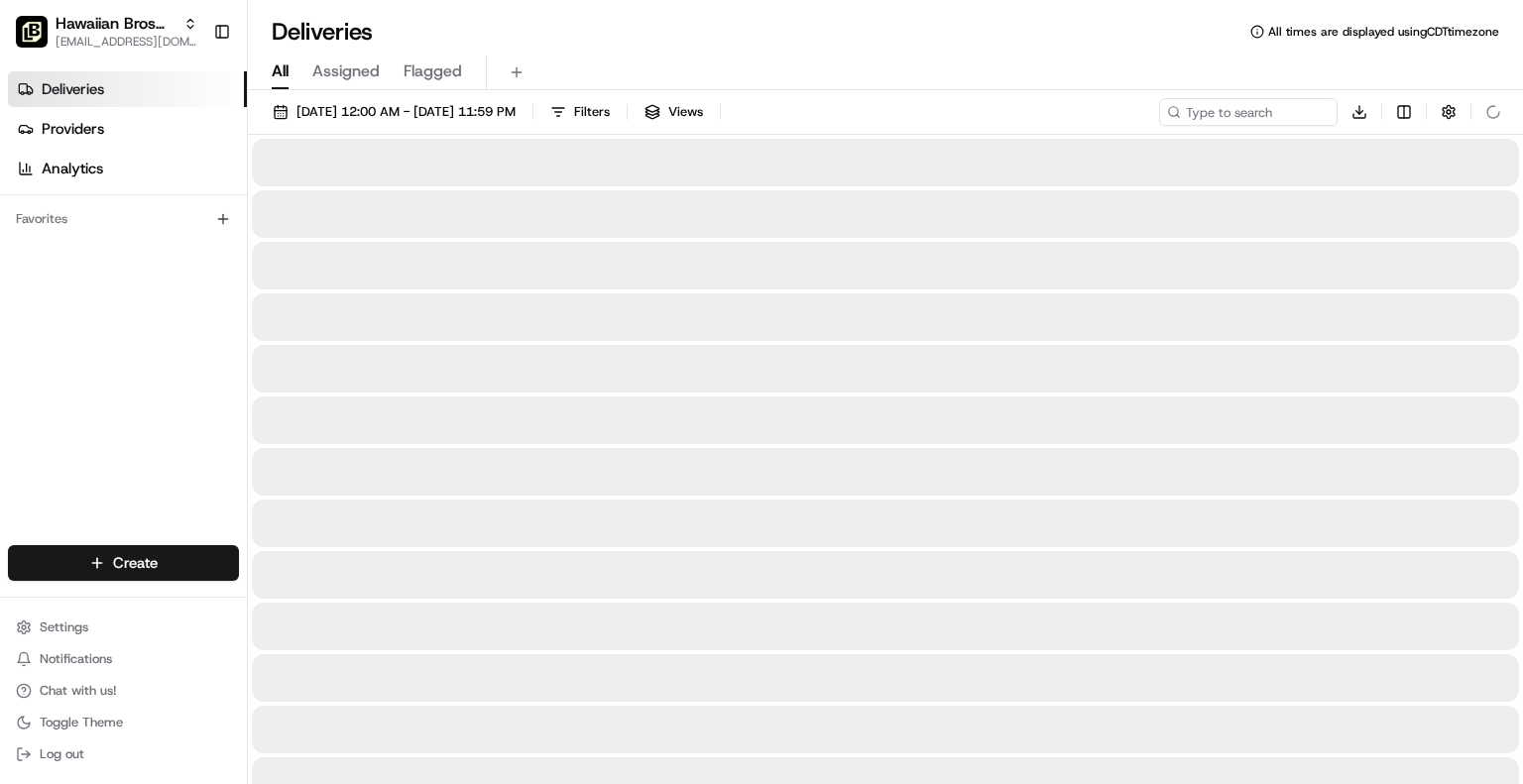 click on "All" at bounding box center (280, 71) 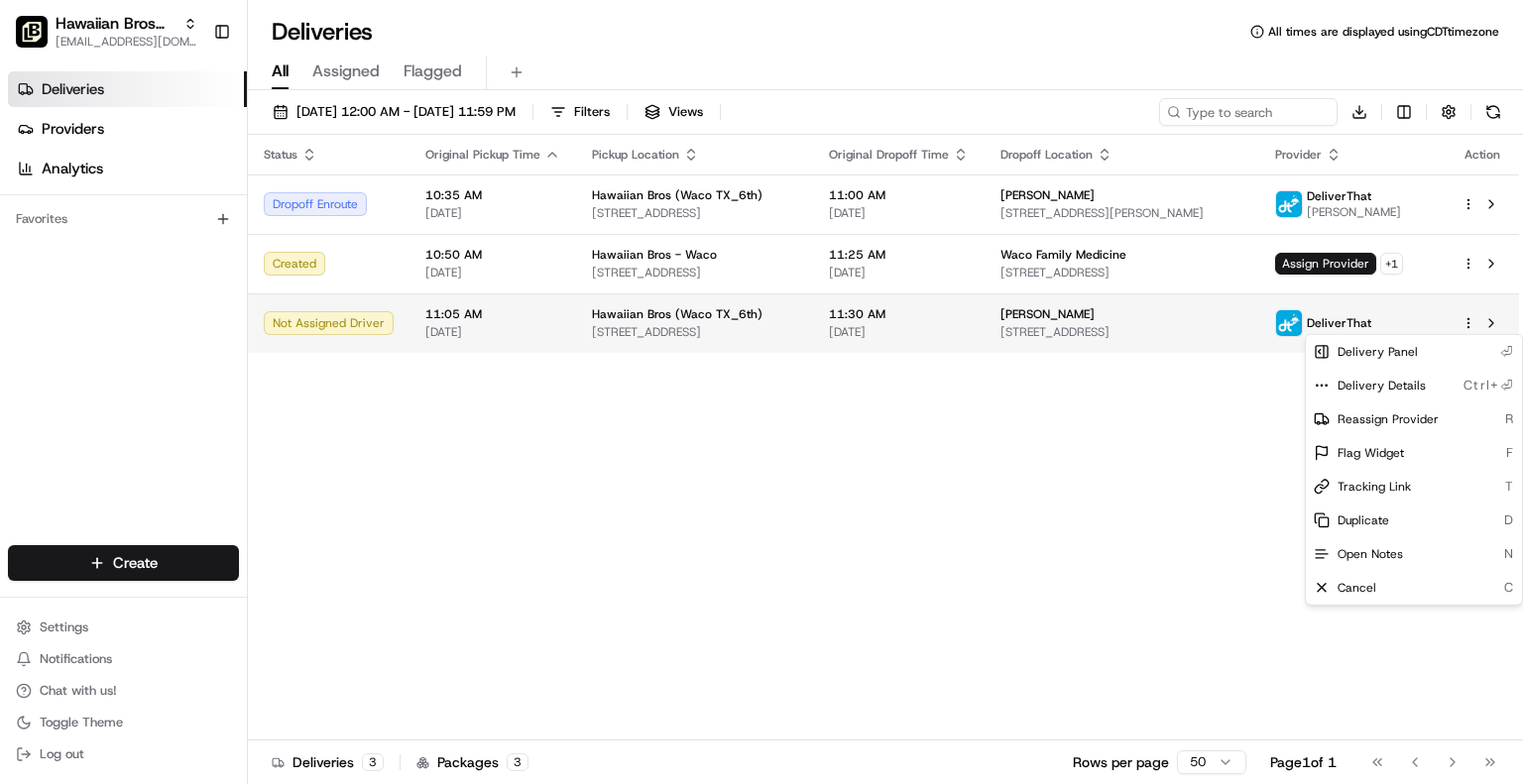 click on "Hawaiian Bros (Waco TX_6th) jbaxley@fr.hawaiianbros.com Toggle Sidebar Deliveries Providers Analytics Favorites Main Menu Members & Organization Organization Users Roles Preferences Customization Tracking Orchestration Automations Dispatch Strategy Locations Pickup Locations Dropoff Locations Billing Billing Refund Requests Integrations Notification Triggers Webhooks API Keys Request Logs Create Settings Notifications Chat with us! Toggle Theme Log out Deliveries All times are displayed using  CDT  timezone All Assigned Flagged 07/17/2025 12:00 AM - 07/17/2025 11:59 PM Filters Views Download Status Original Pickup Time Pickup Location Original Dropoff Time Dropoff Location Provider Action Dropoff Enroute 10:35 AM 07/17/2025 Hawaiian Bros (Waco TX_6th) 825 S 6th St, Waco, TX 76706, USA 11:00 AM 07/17/2025 Kim  Conrad 1001 Hewitt Dr, Woodway, TX 76712, USA DeliverThat Michael Cotton Created 10:50 AM 07/17/2025 Hawaiian Bros  - Waco 825 S 6th St, Waco, TX 76706, USA 11:25 AM 07/17/2025 + 1 3 3 50" at bounding box center (762, 392) 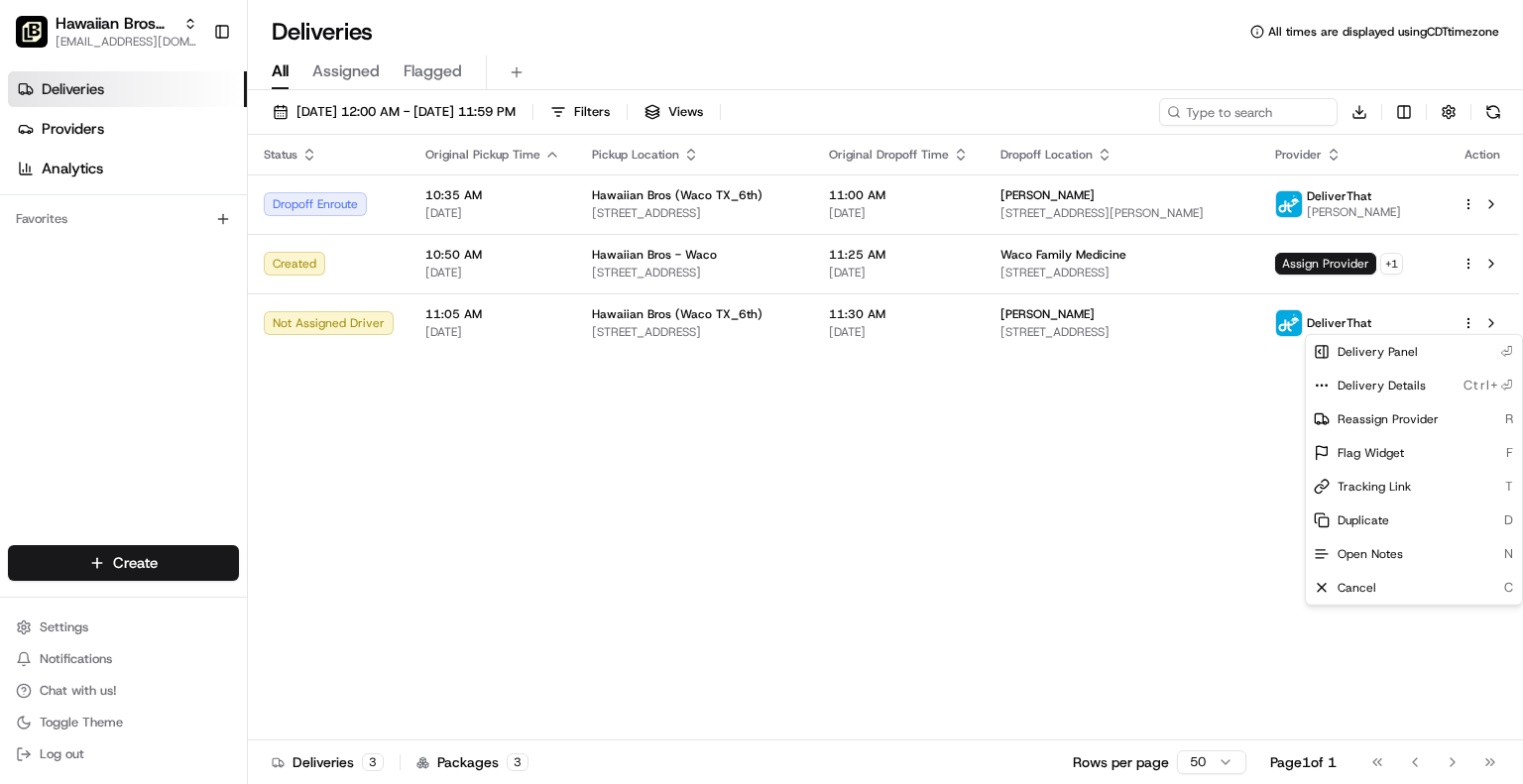 click on "Hawaiian Bros (Waco TX_6th) jbaxley@fr.hawaiianbros.com Toggle Sidebar Deliveries Providers Analytics Favorites Main Menu Members & Organization Organization Users Roles Preferences Customization Tracking Orchestration Automations Dispatch Strategy Locations Pickup Locations Dropoff Locations Billing Billing Refund Requests Integrations Notification Triggers Webhooks API Keys Request Logs Create Settings Notifications Chat with us! Toggle Theme Log out Deliveries All times are displayed using  CDT  timezone All Assigned Flagged 07/17/2025 12:00 AM - 07/17/2025 11:59 PM Filters Views Download Status Original Pickup Time Pickup Location Original Dropoff Time Dropoff Location Provider Action Dropoff Enroute 10:35 AM 07/17/2025 Hawaiian Bros (Waco TX_6th) 825 S 6th St, Waco, TX 76706, USA 11:00 AM 07/17/2025 Kim  Conrad 1001 Hewitt Dr, Woodway, TX 76712, USA DeliverThat Michael Cotton Created 10:50 AM 07/17/2025 Hawaiian Bros  - Waco 825 S 6th St, Waco, TX 76706, USA 11:25 AM 07/17/2025 + 1 3 3 50" at bounding box center [762, 392] 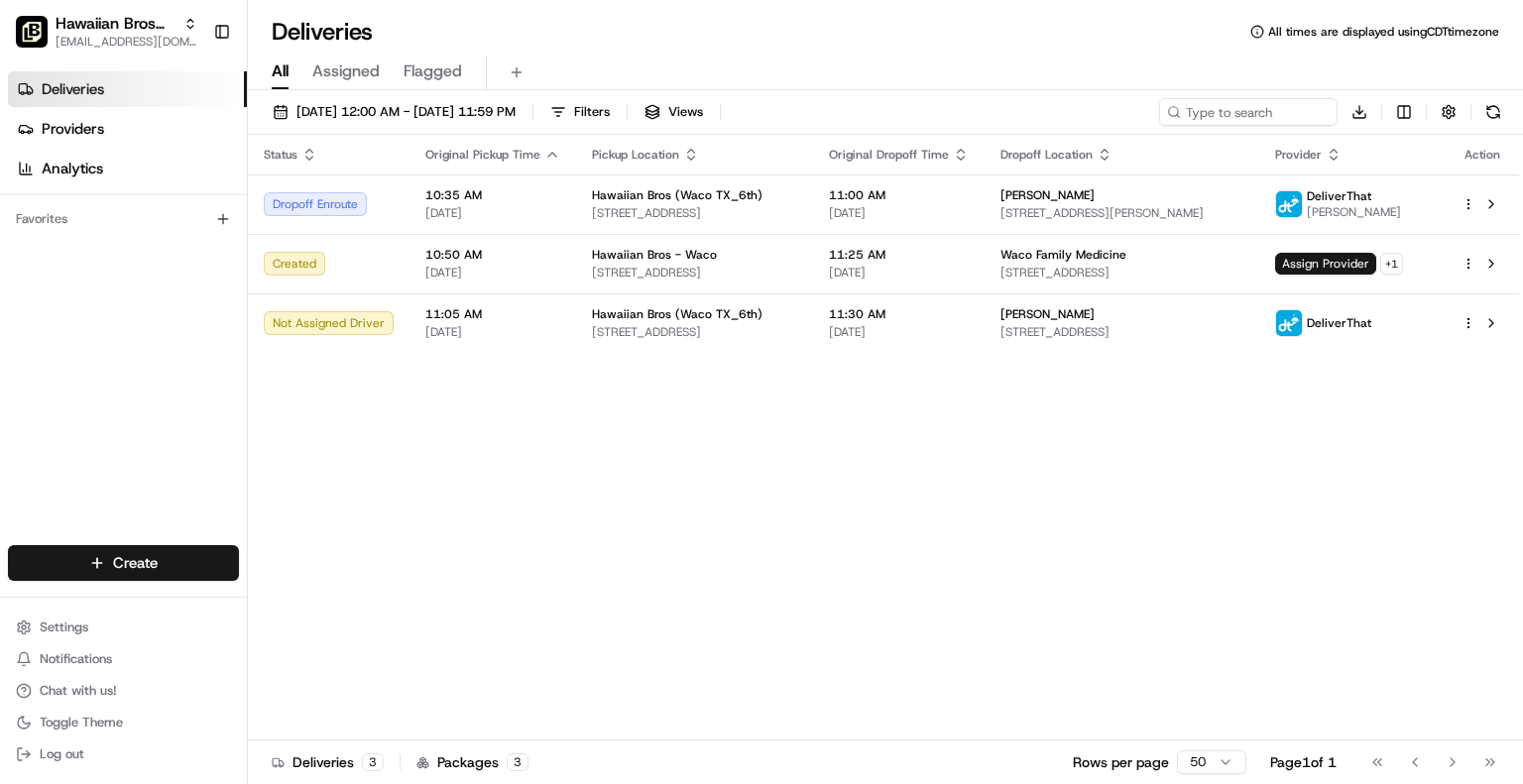 click at bounding box center (1491, 323) 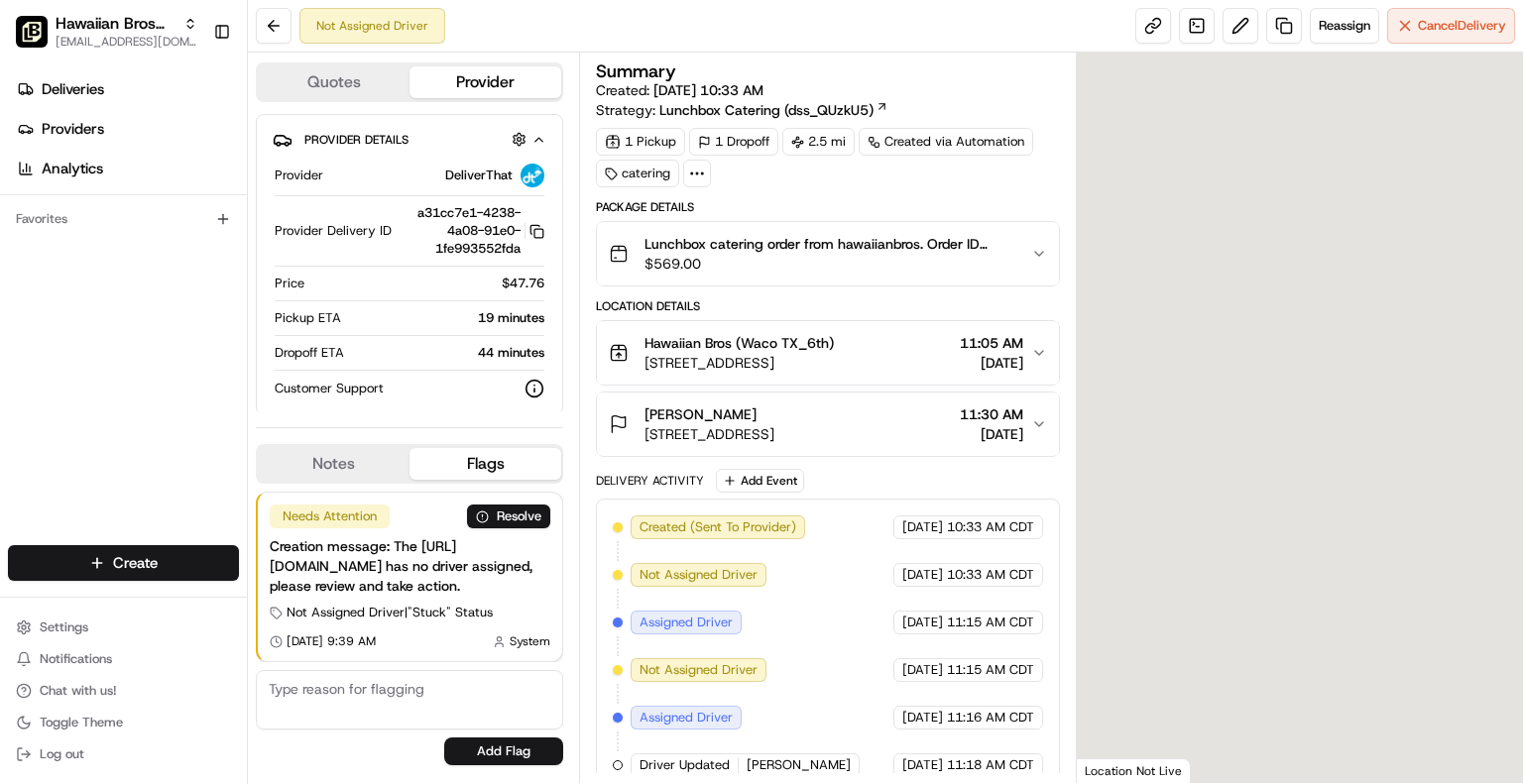 scroll, scrollTop: 0, scrollLeft: 0, axis: both 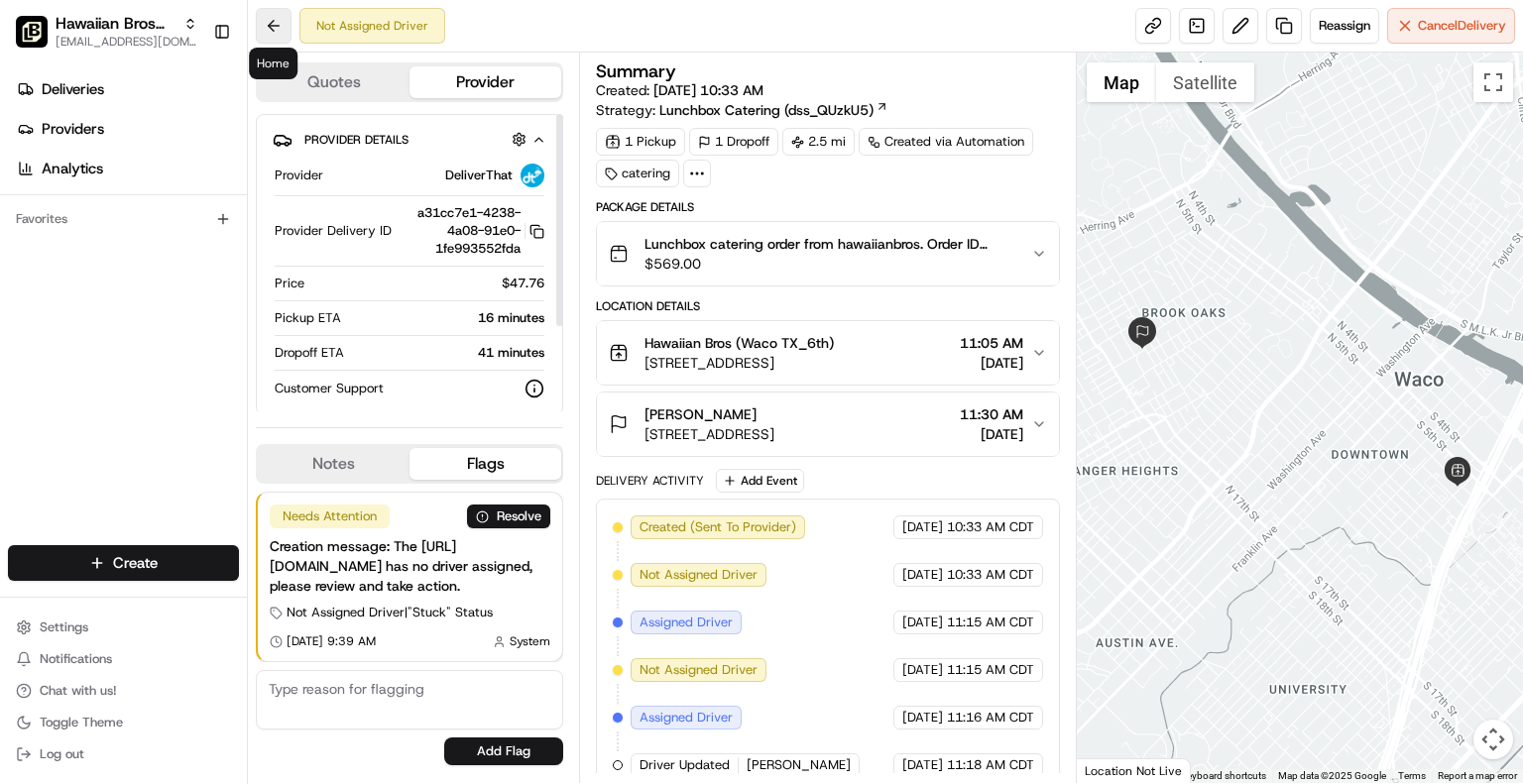 click at bounding box center (274, 26) 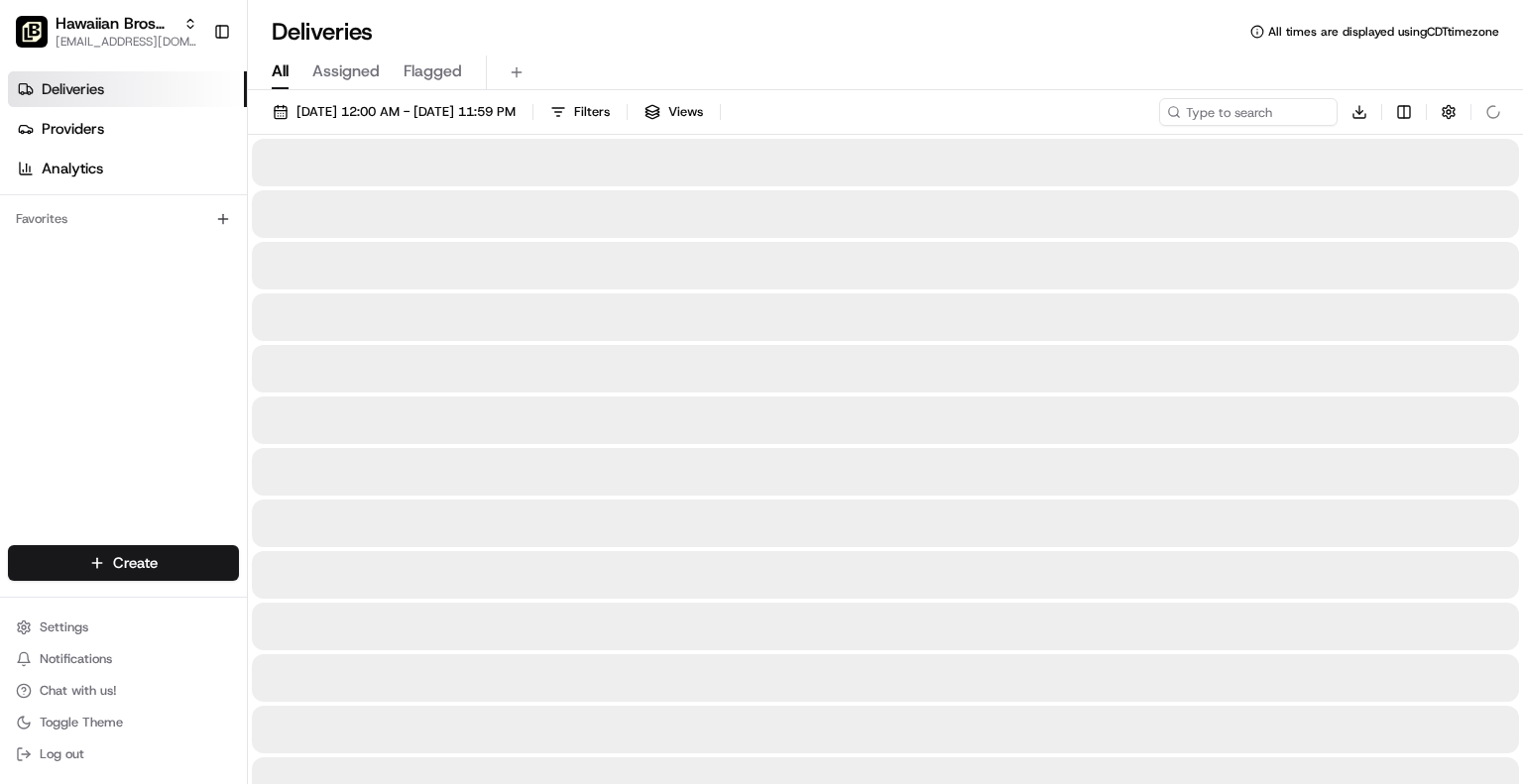 click on "All" at bounding box center [280, 71] 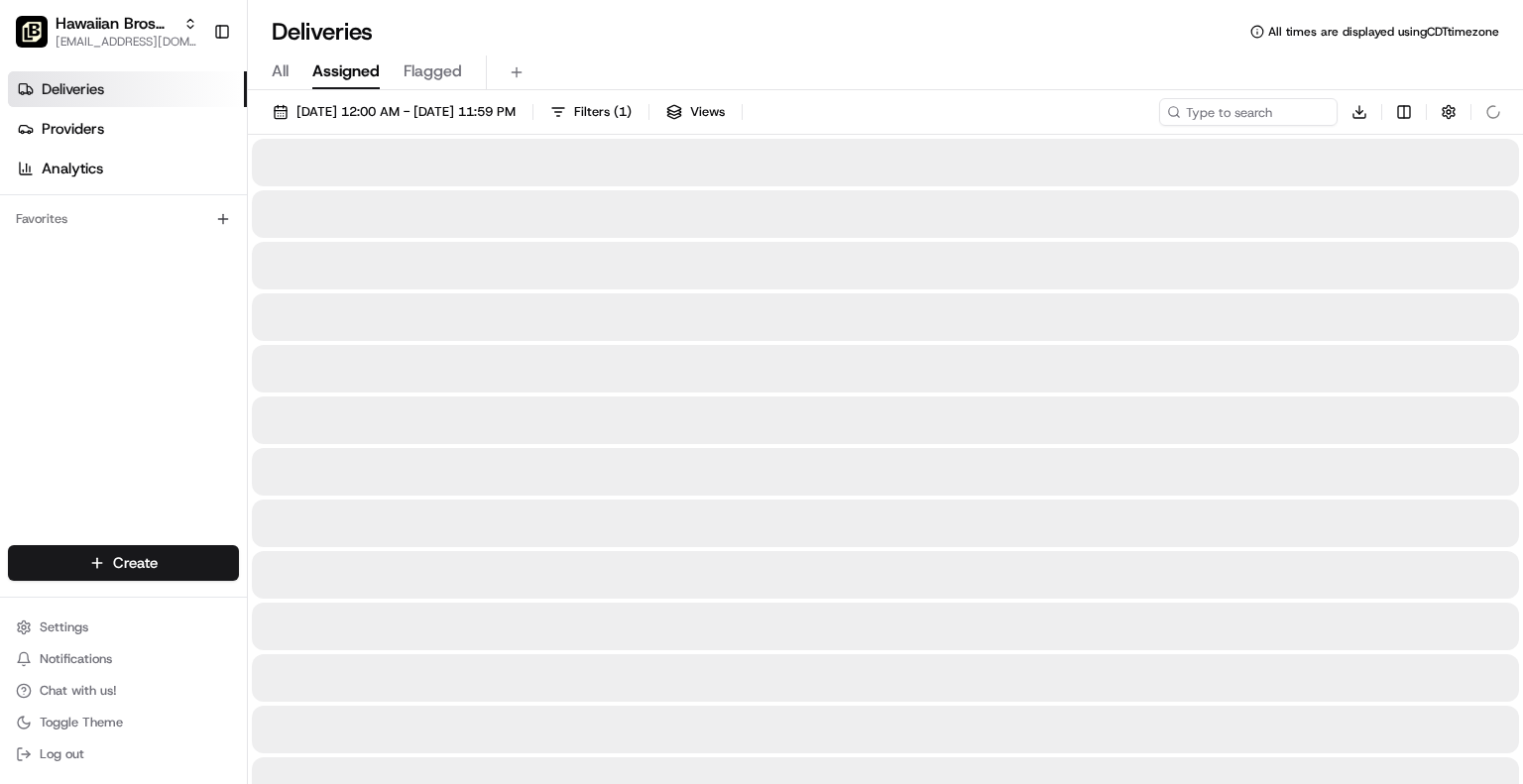 click on "Assigned" at bounding box center [346, 71] 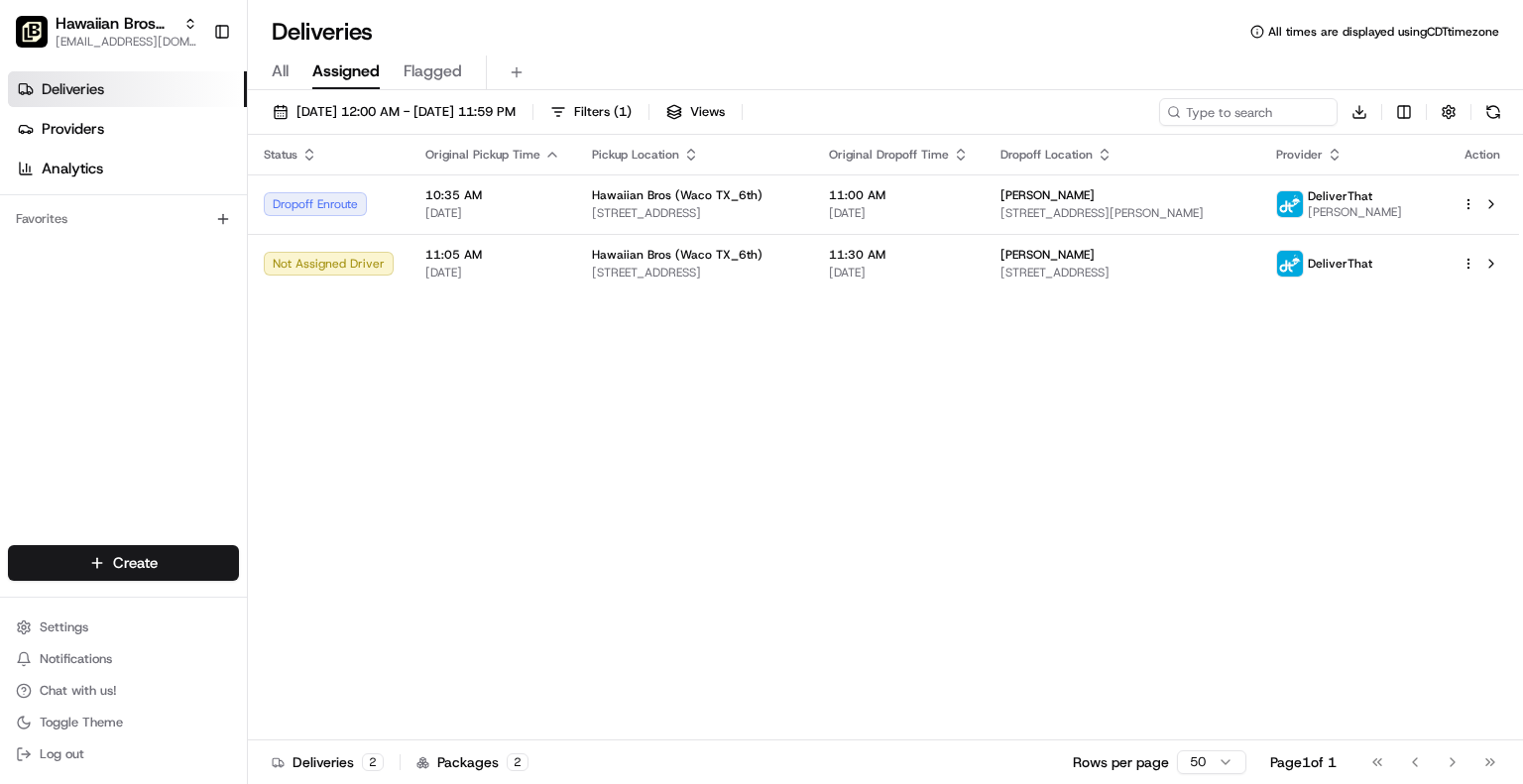 click on "All Assigned Flagged" at bounding box center (885, 72) 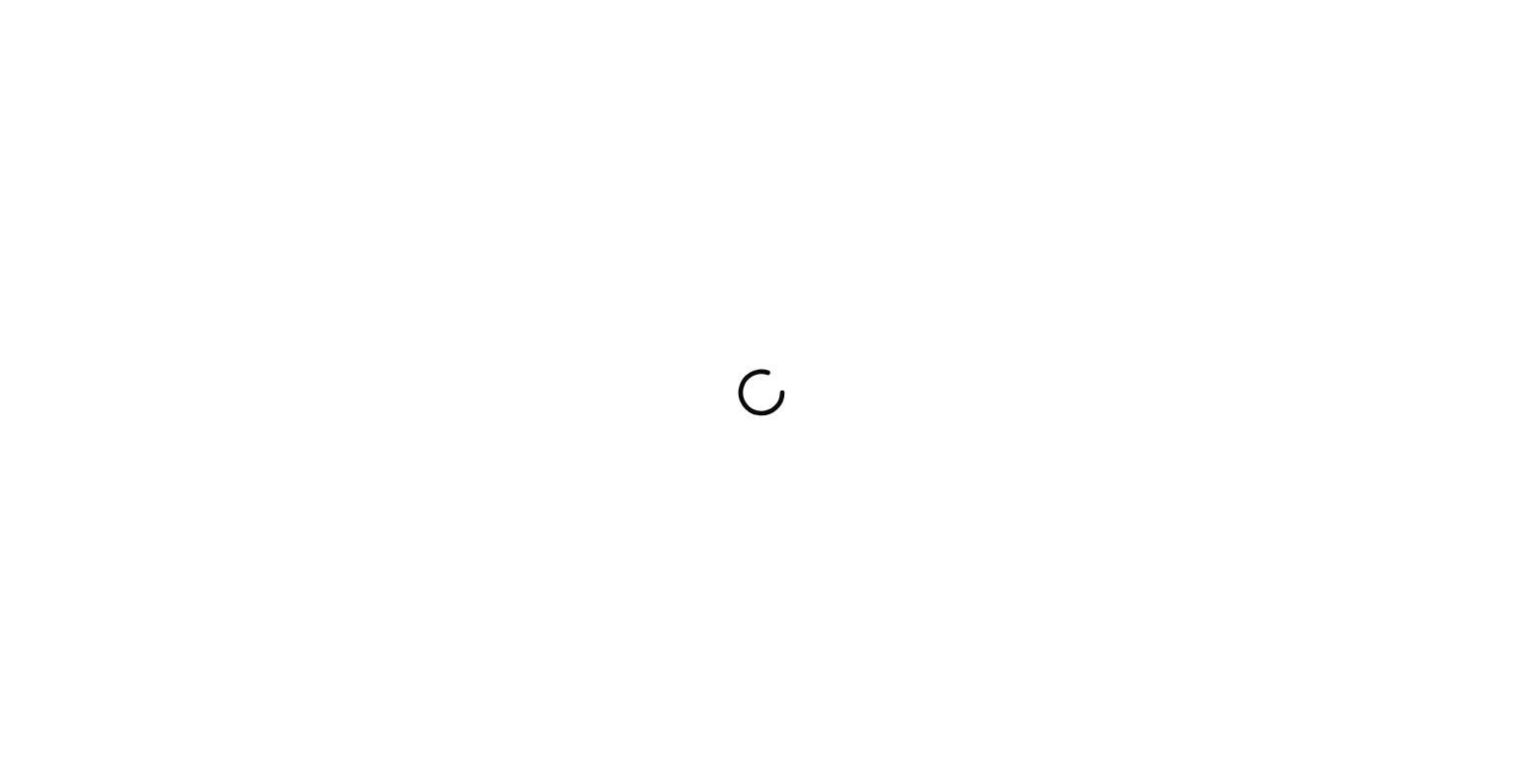 scroll, scrollTop: 0, scrollLeft: 0, axis: both 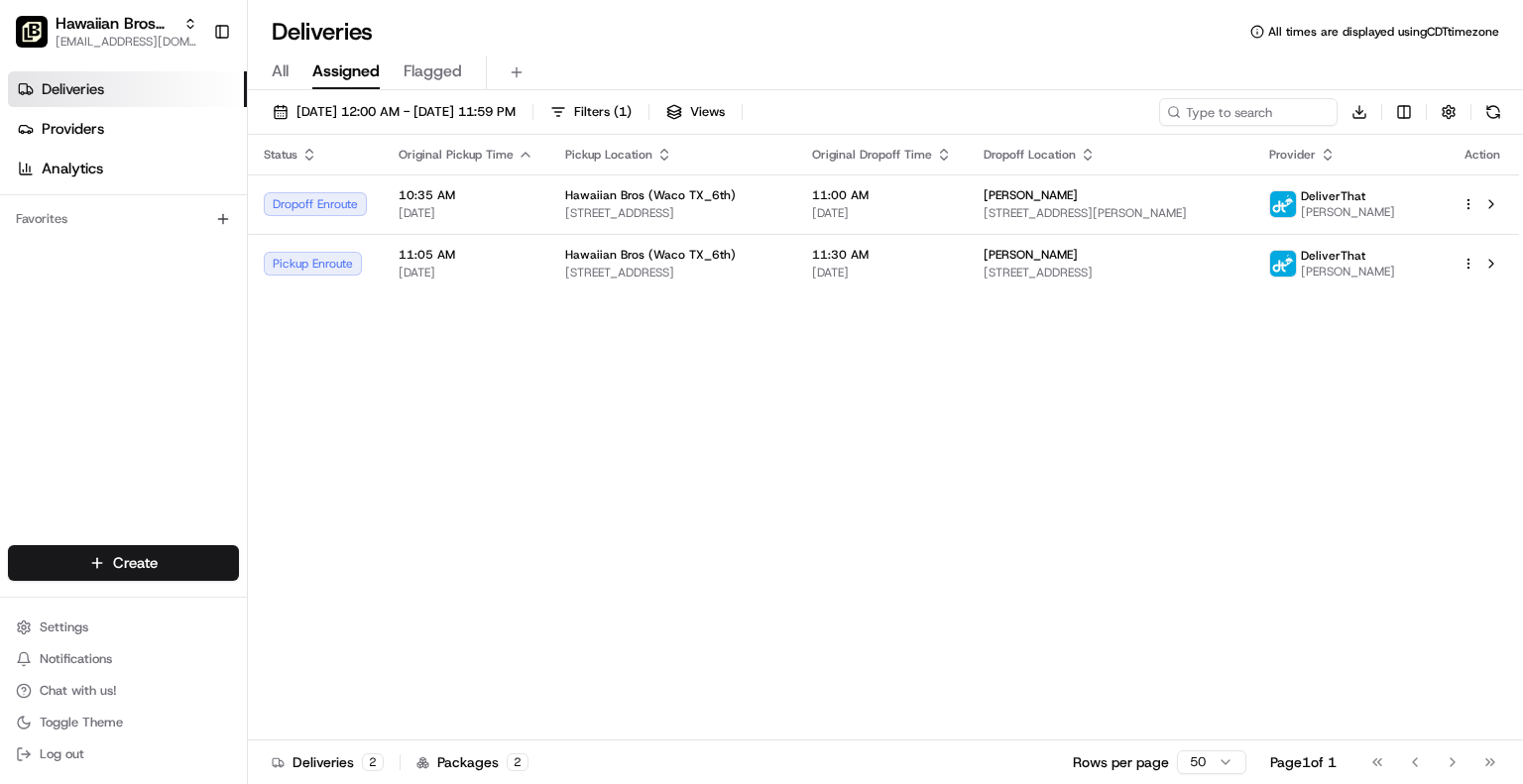 click on "All" at bounding box center [280, 71] 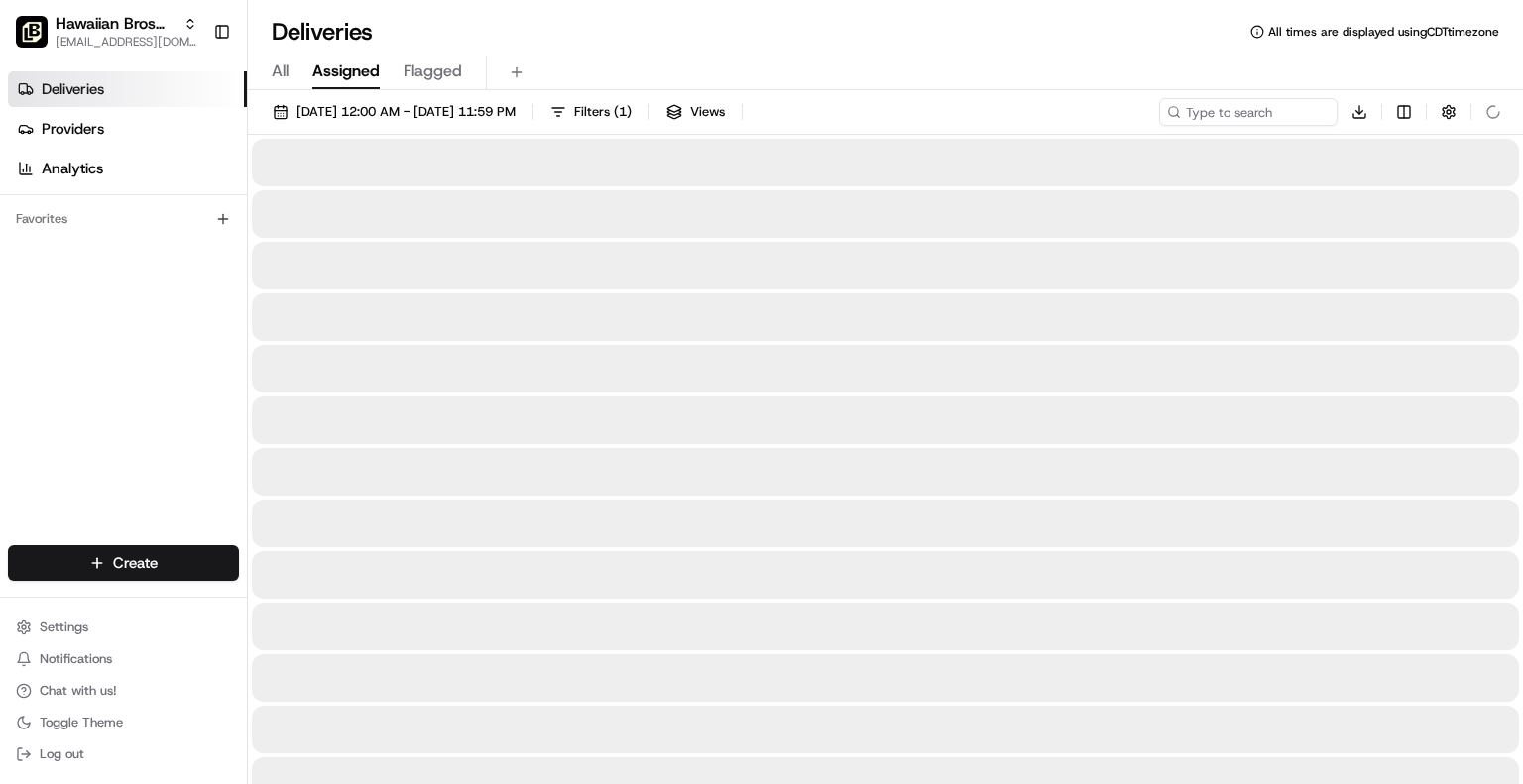 click on "Assigned" at bounding box center [346, 71] 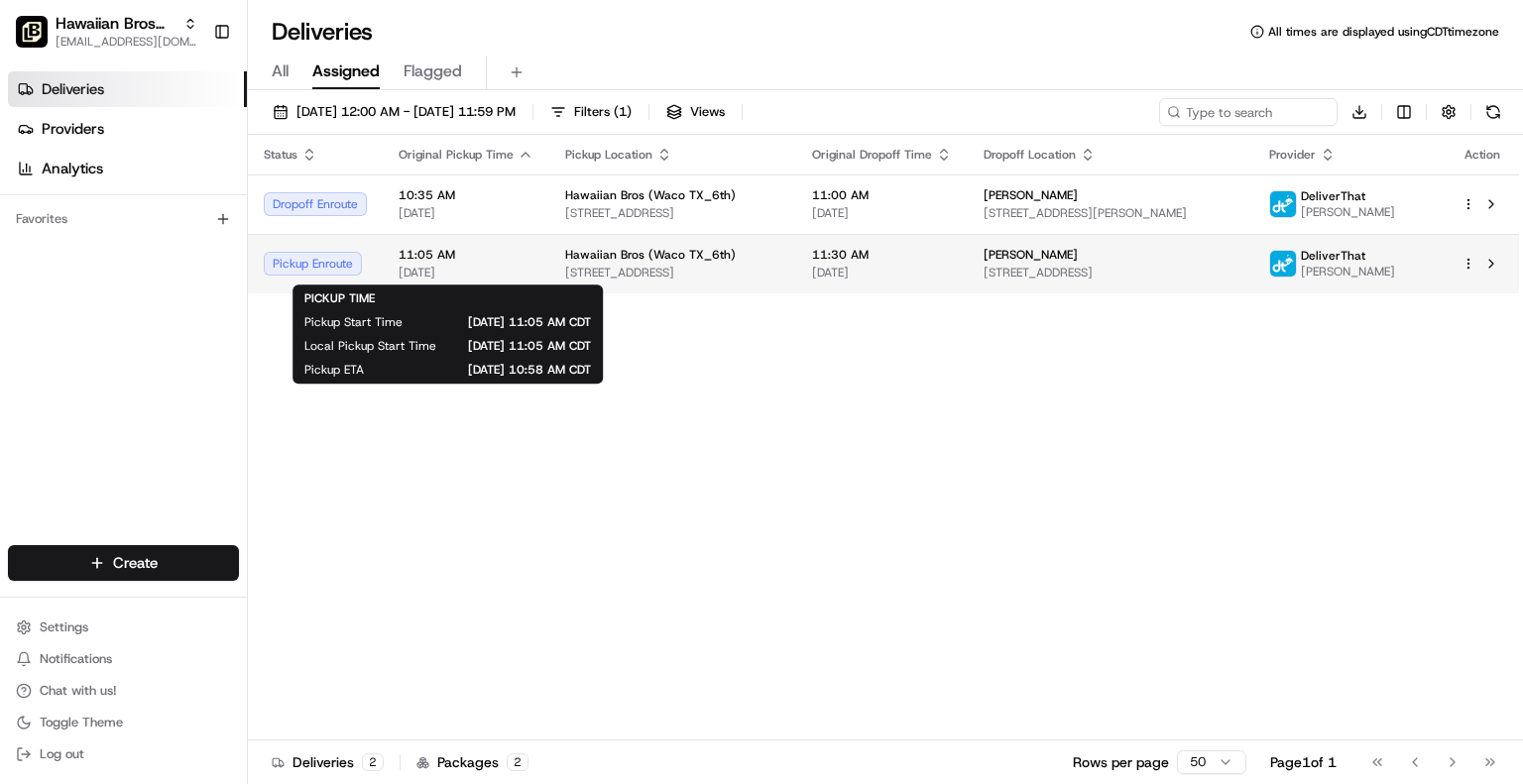 click on "[DATE]" at bounding box center (466, 273) 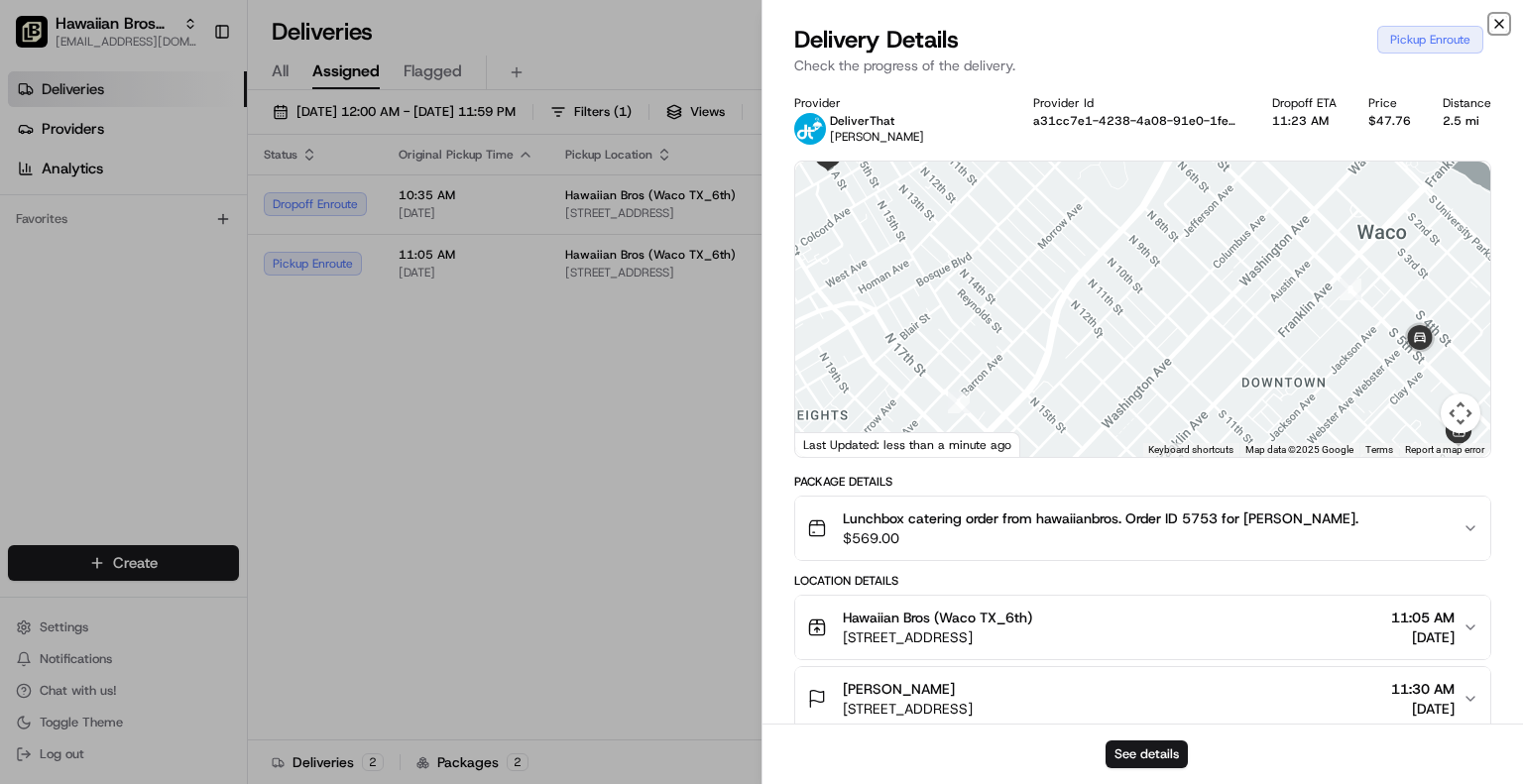 click 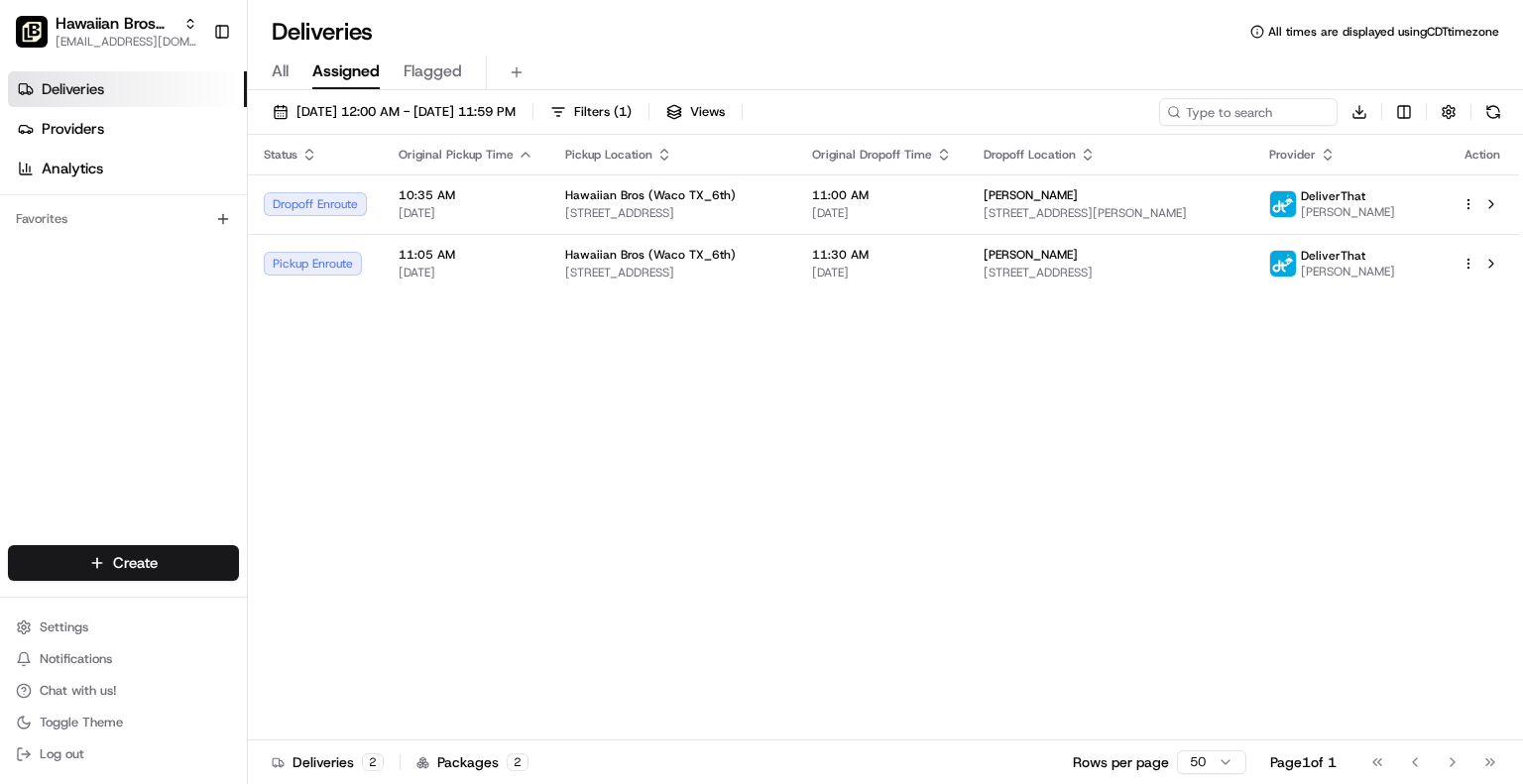 click on "All" at bounding box center (280, 71) 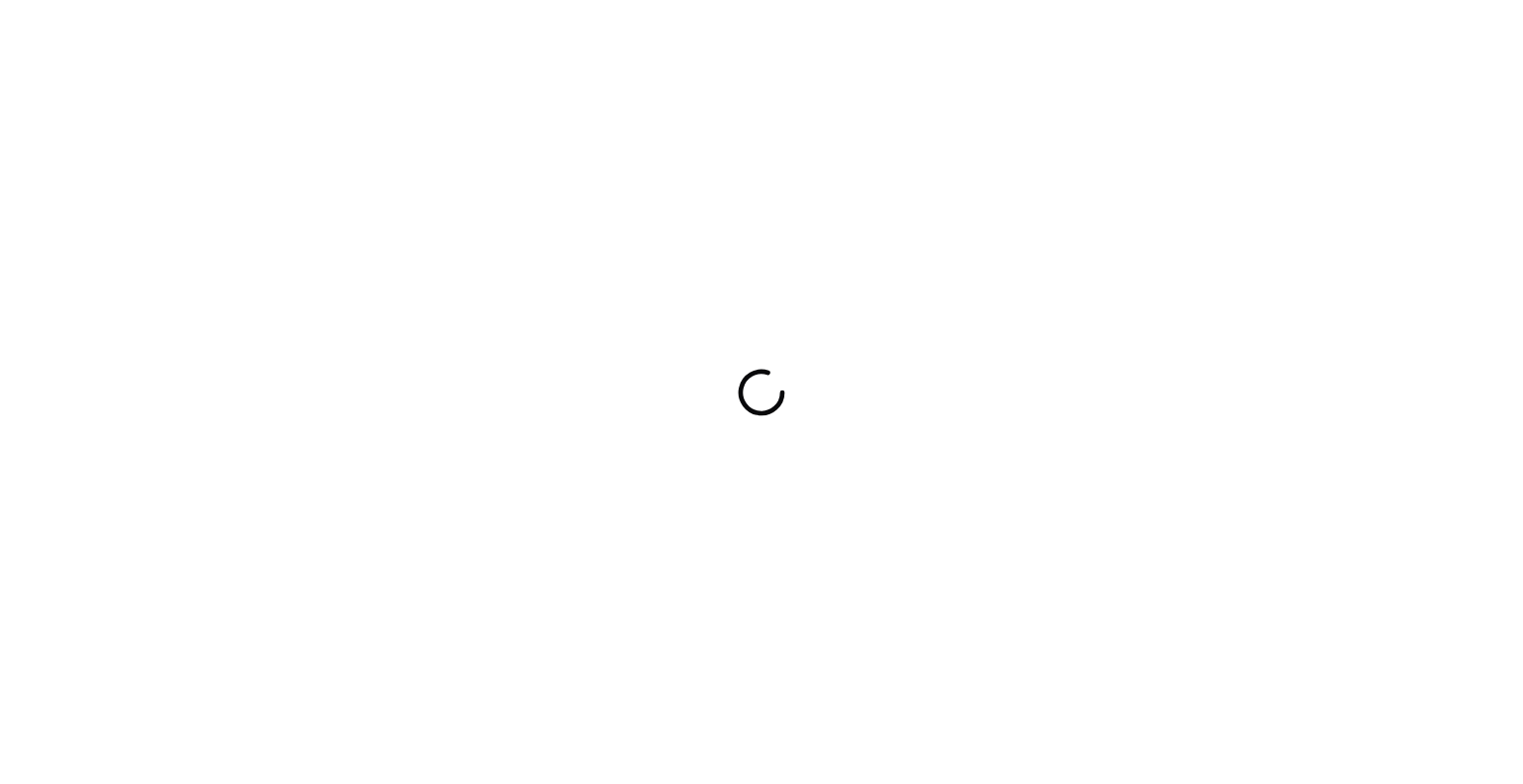 scroll, scrollTop: 0, scrollLeft: 0, axis: both 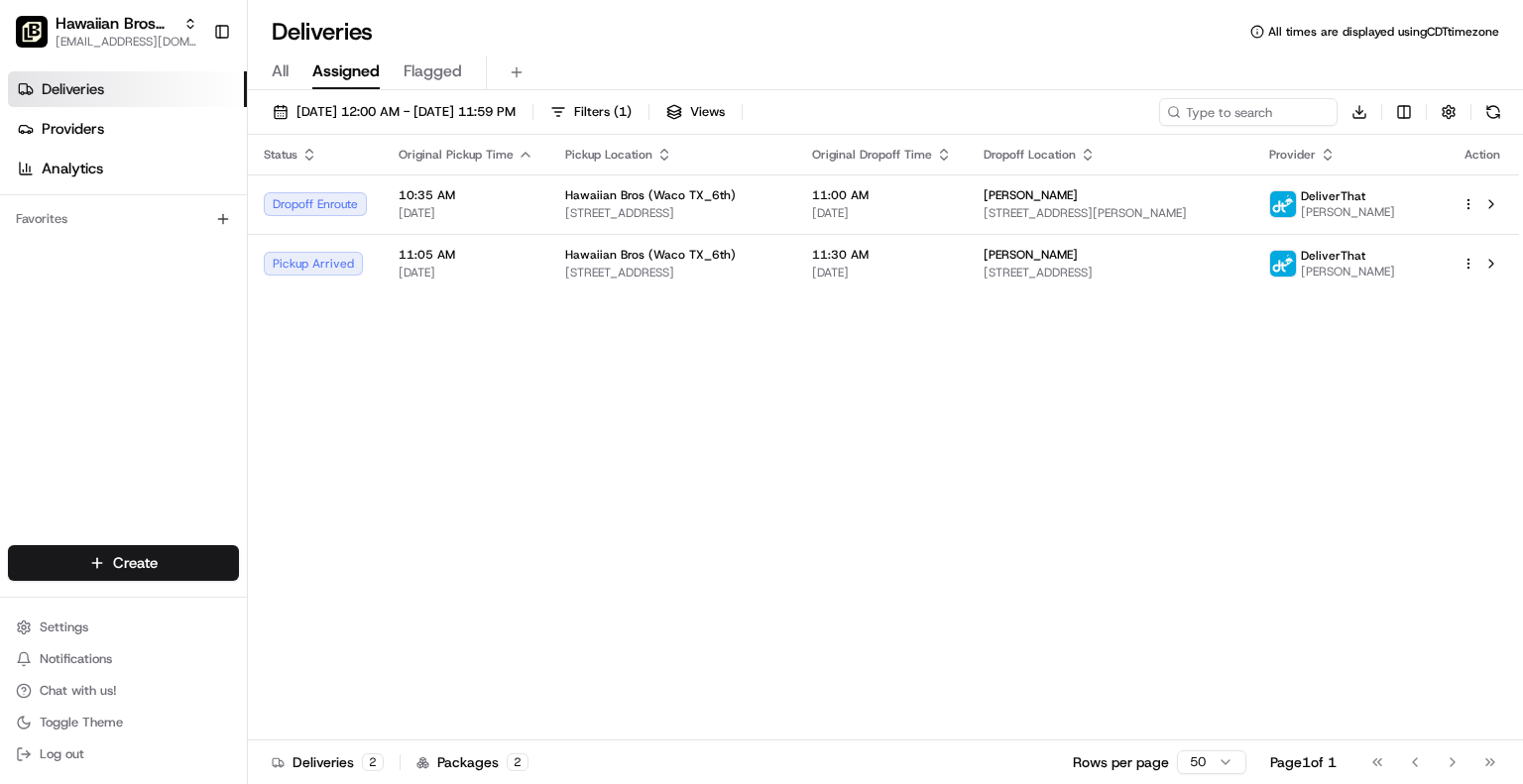 click on "All Assigned Flagged" at bounding box center [885, 72] 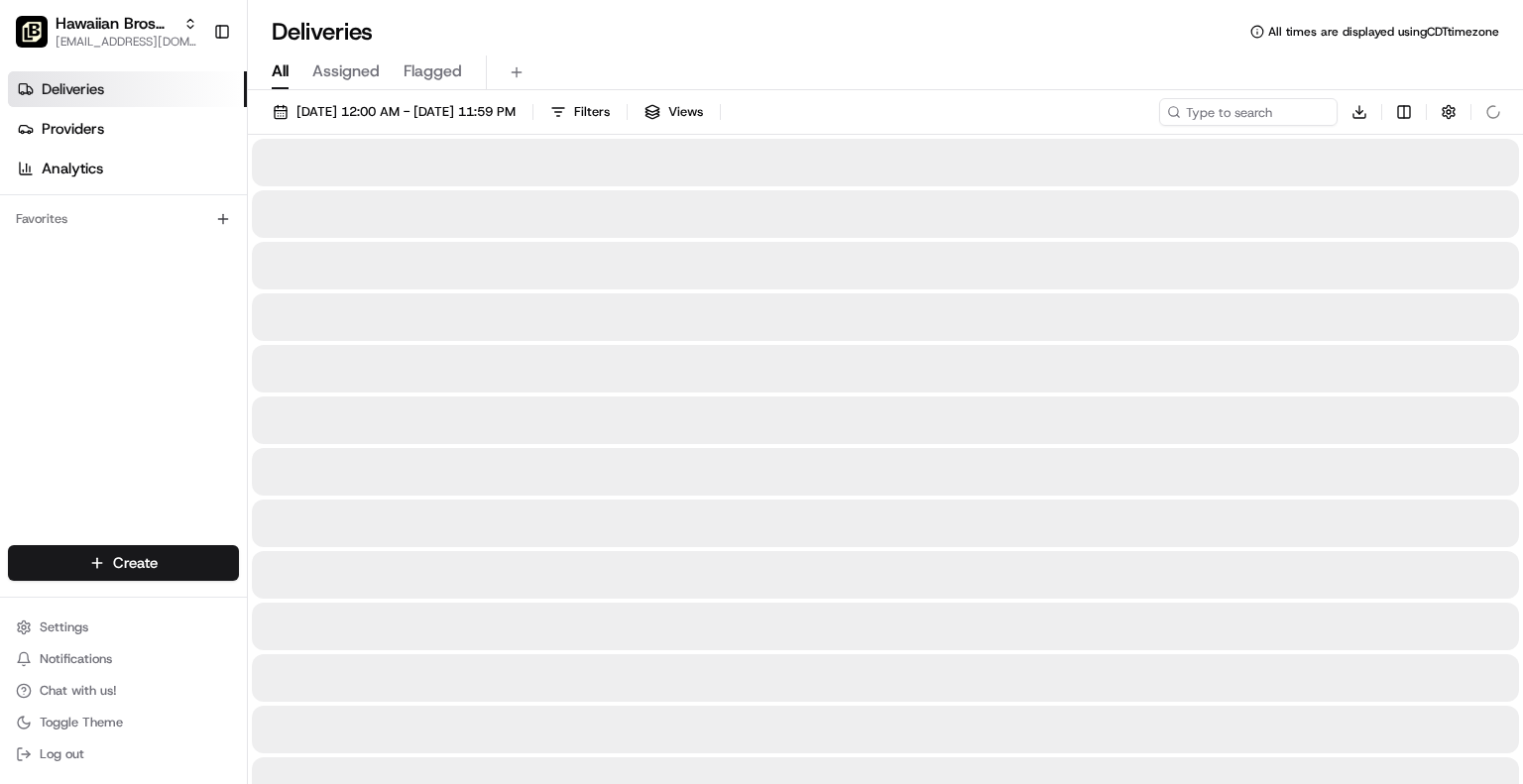 click on "All" at bounding box center [280, 71] 